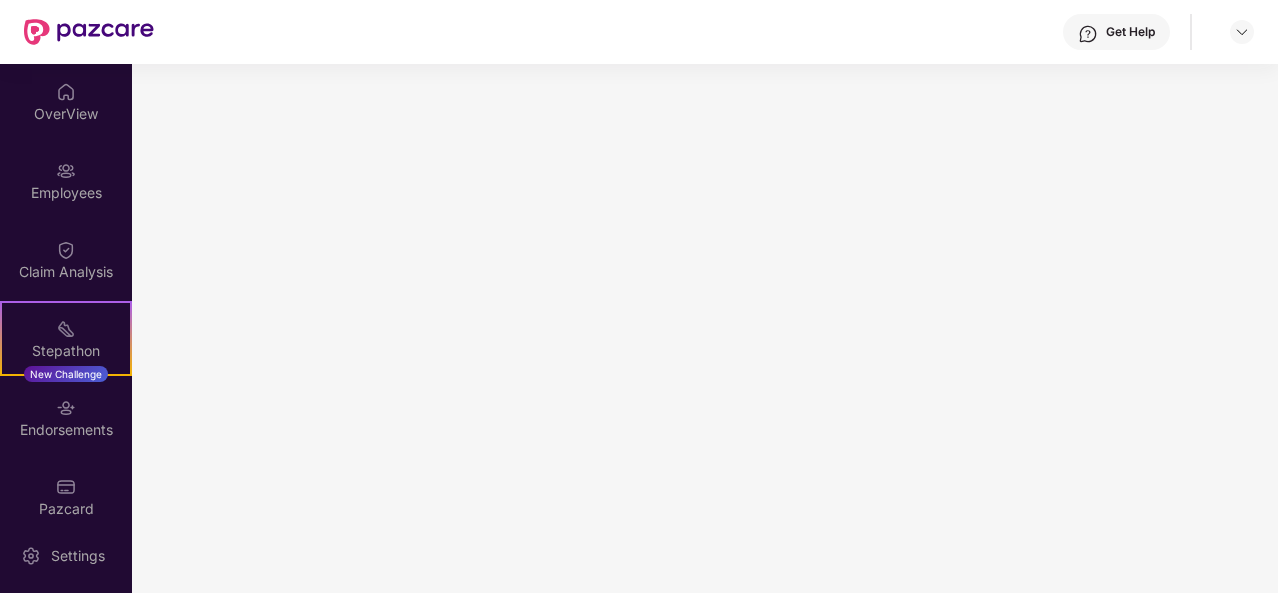 scroll, scrollTop: 0, scrollLeft: 0, axis: both 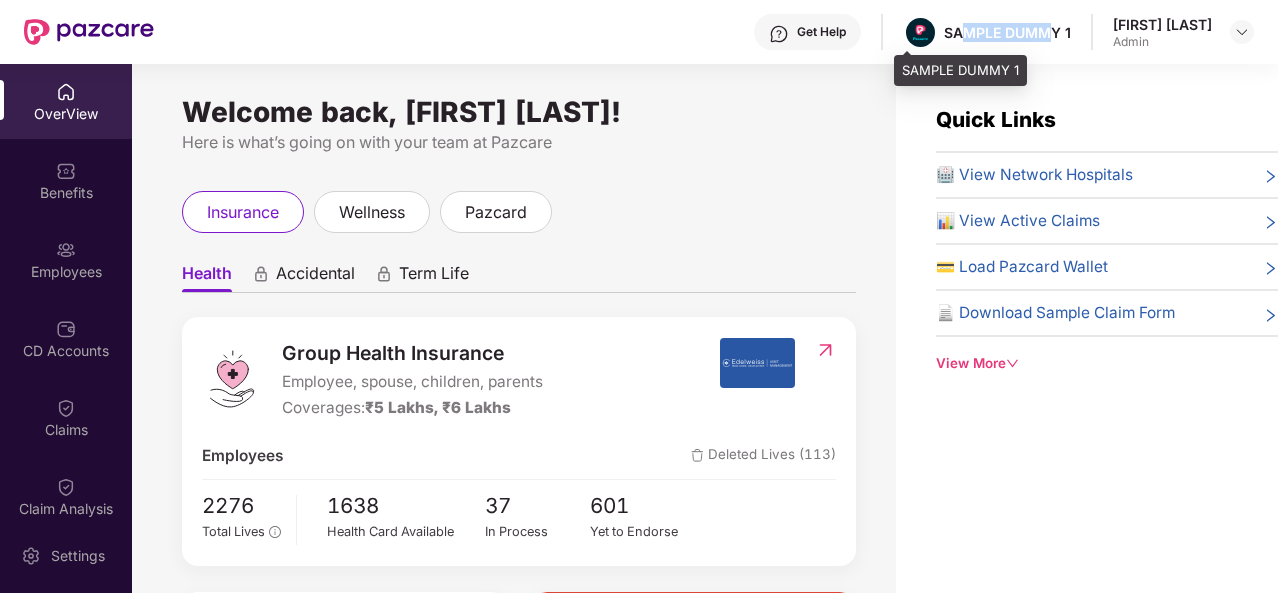drag, startPoint x: 956, startPoint y: 30, endPoint x: 1045, endPoint y: 35, distance: 89.140335 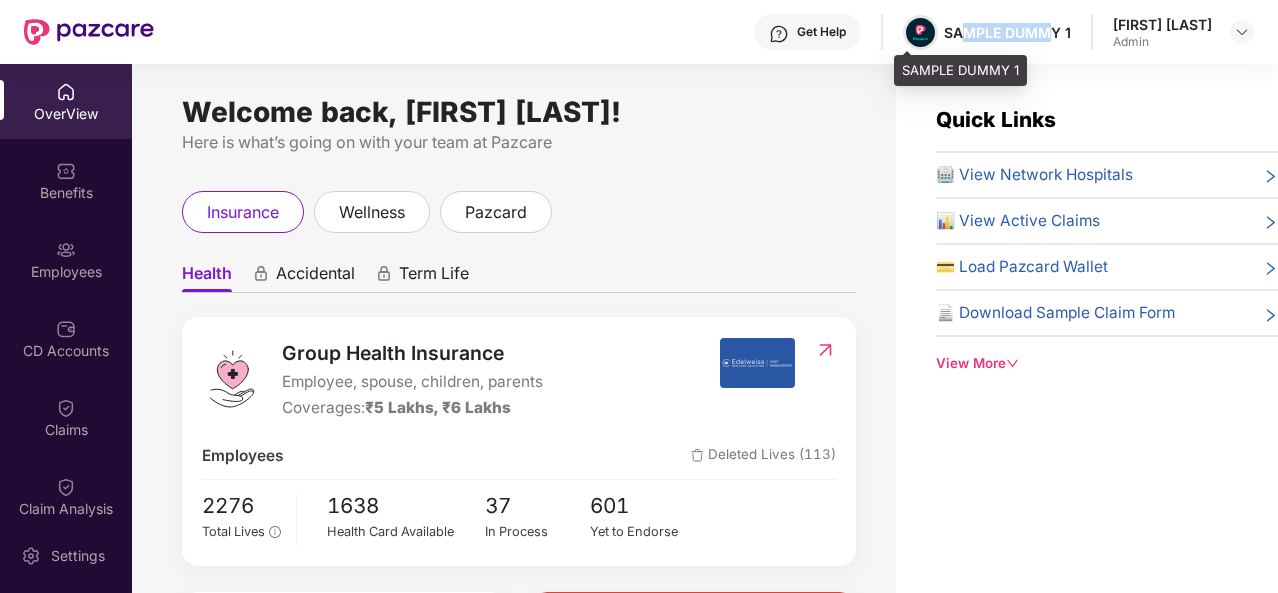 click at bounding box center (920, 32) 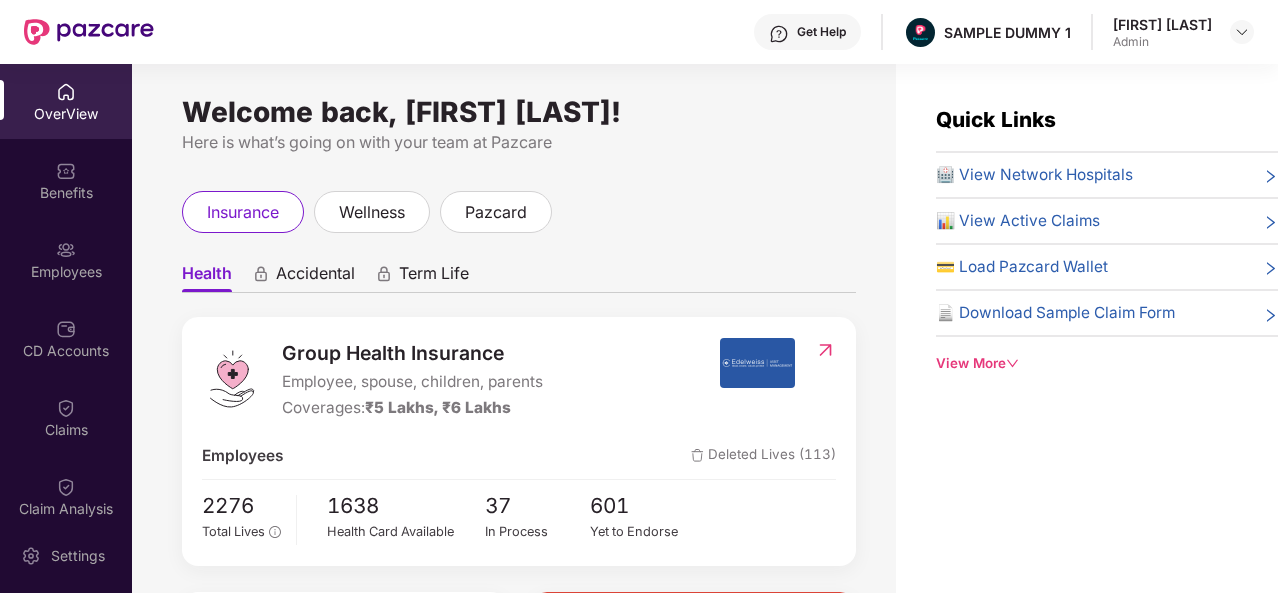 click on "Get Help" at bounding box center [807, 32] 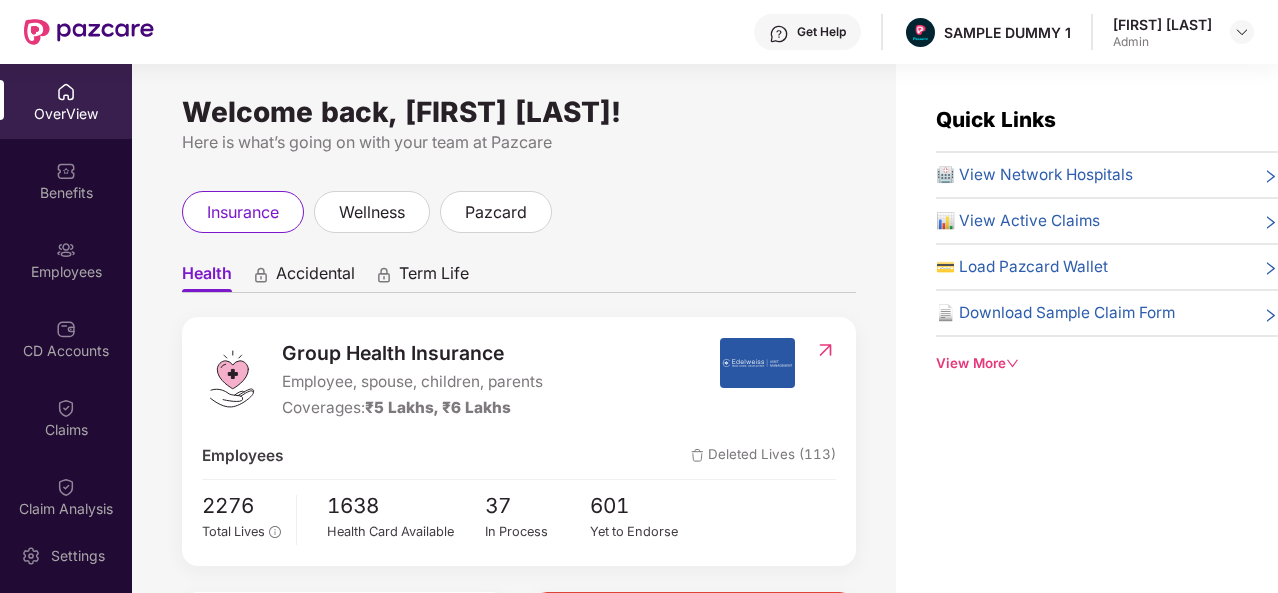 click on "List of Initiated Claims Last Updated on [TIME], [DATE]" at bounding box center [519, 712] 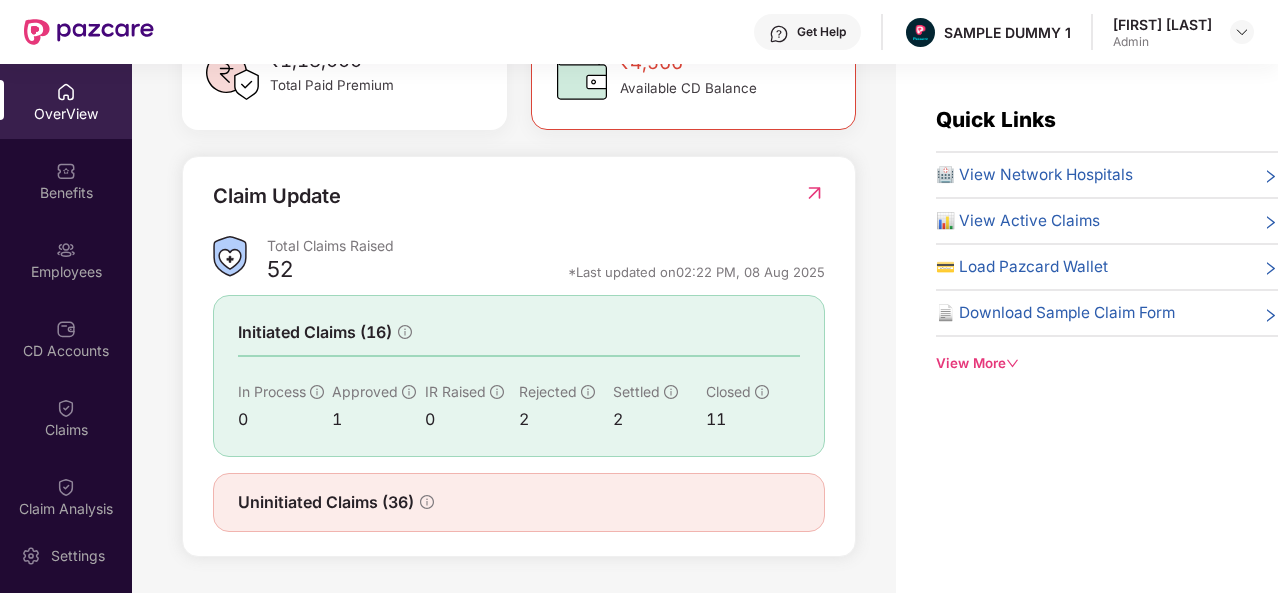 scroll, scrollTop: 647, scrollLeft: 0, axis: vertical 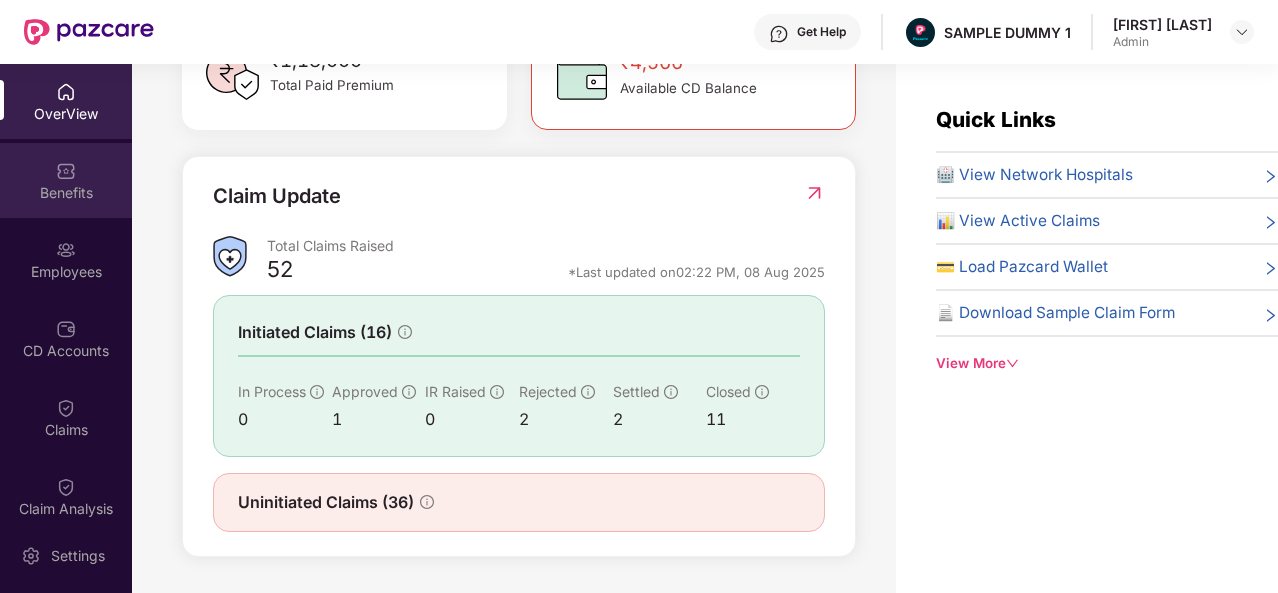 click on "Benefits" at bounding box center (66, 180) 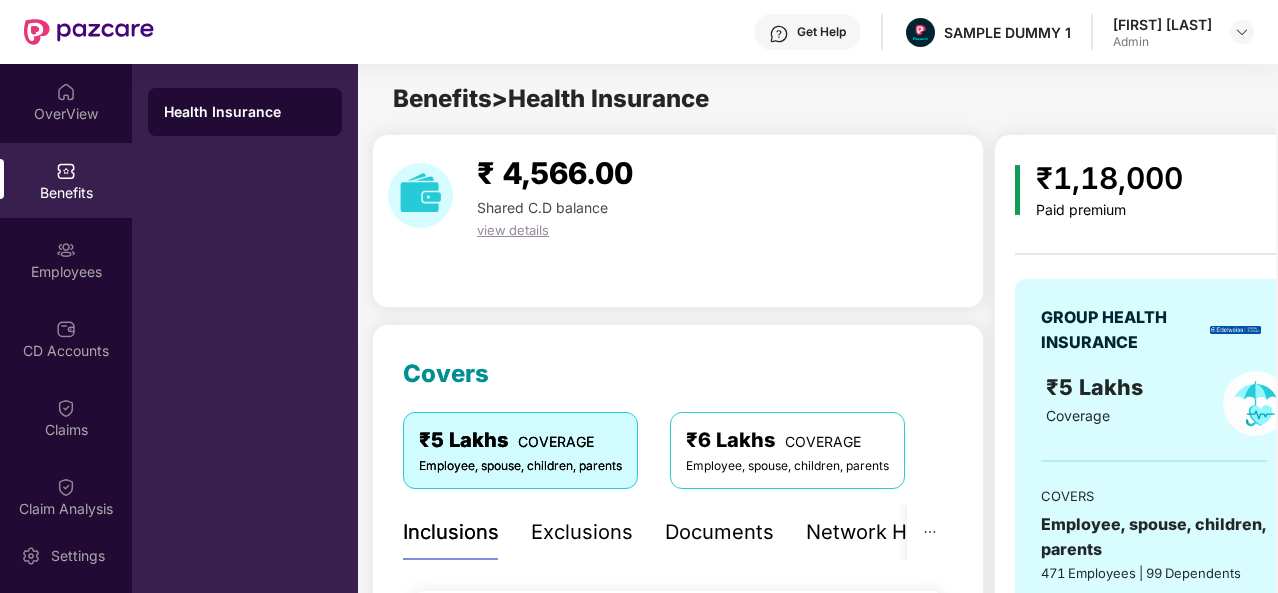 scroll, scrollTop: 375, scrollLeft: 0, axis: vertical 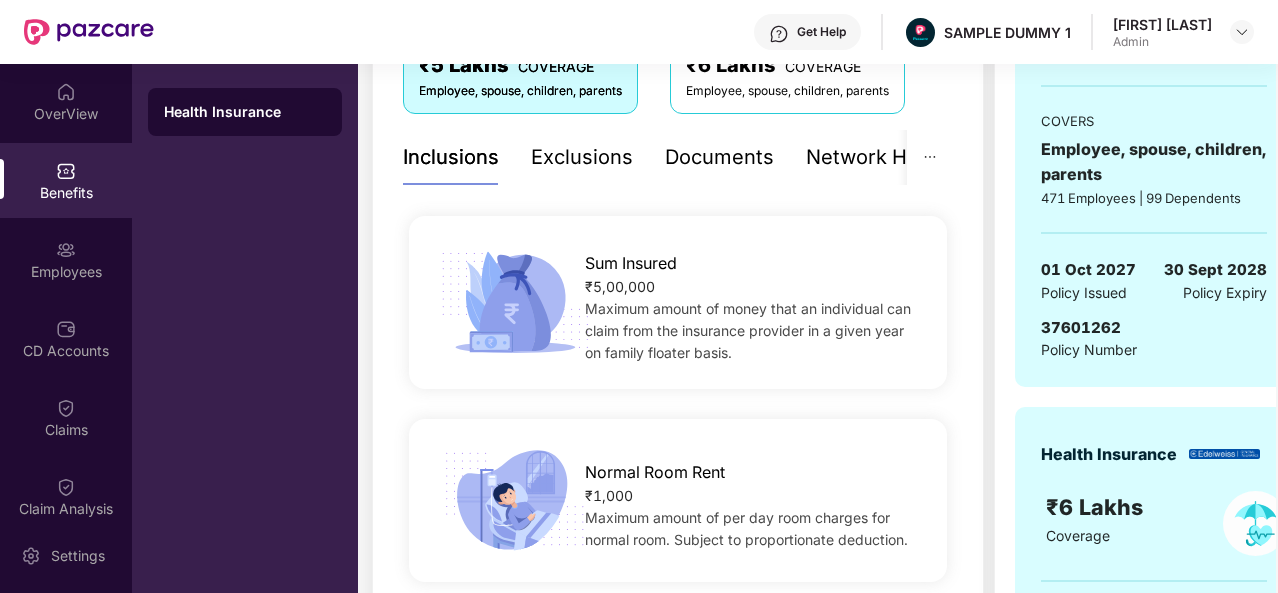 click on "Exclusions" at bounding box center [582, 157] 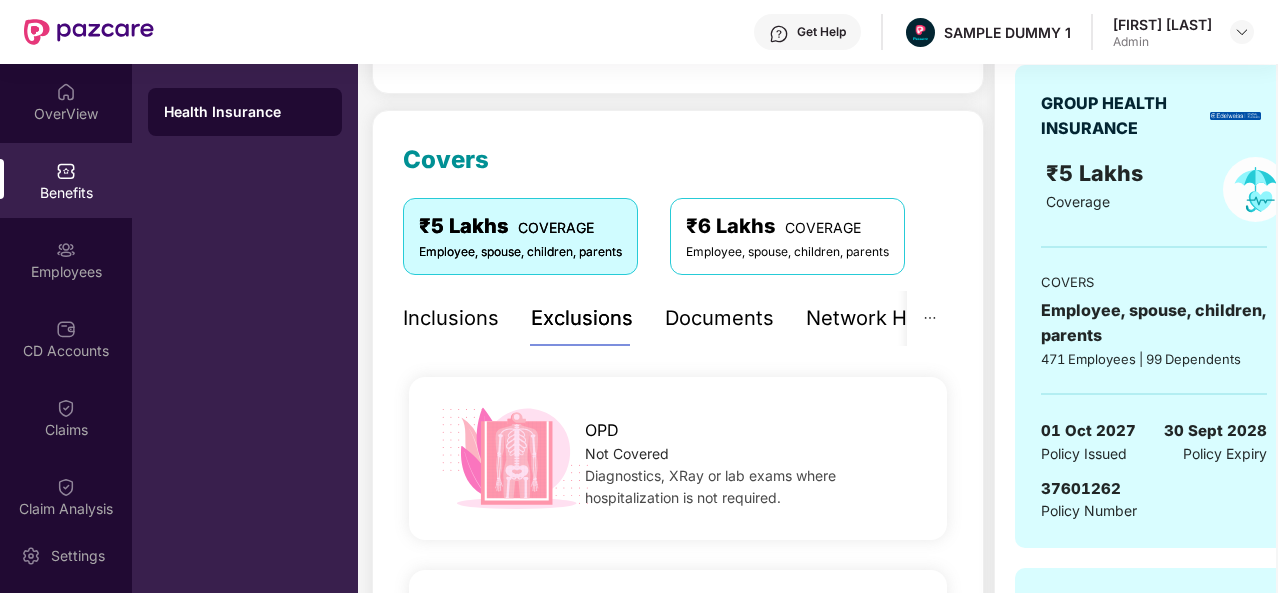 scroll, scrollTop: 212, scrollLeft: 0, axis: vertical 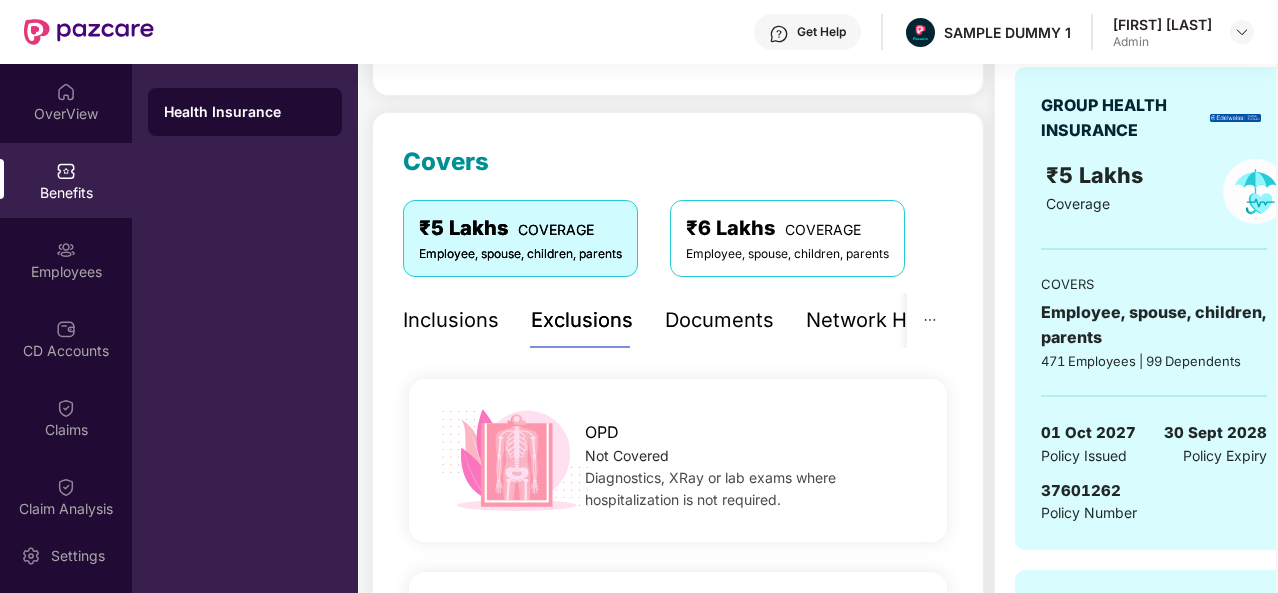 click on "Documents" at bounding box center [719, 320] 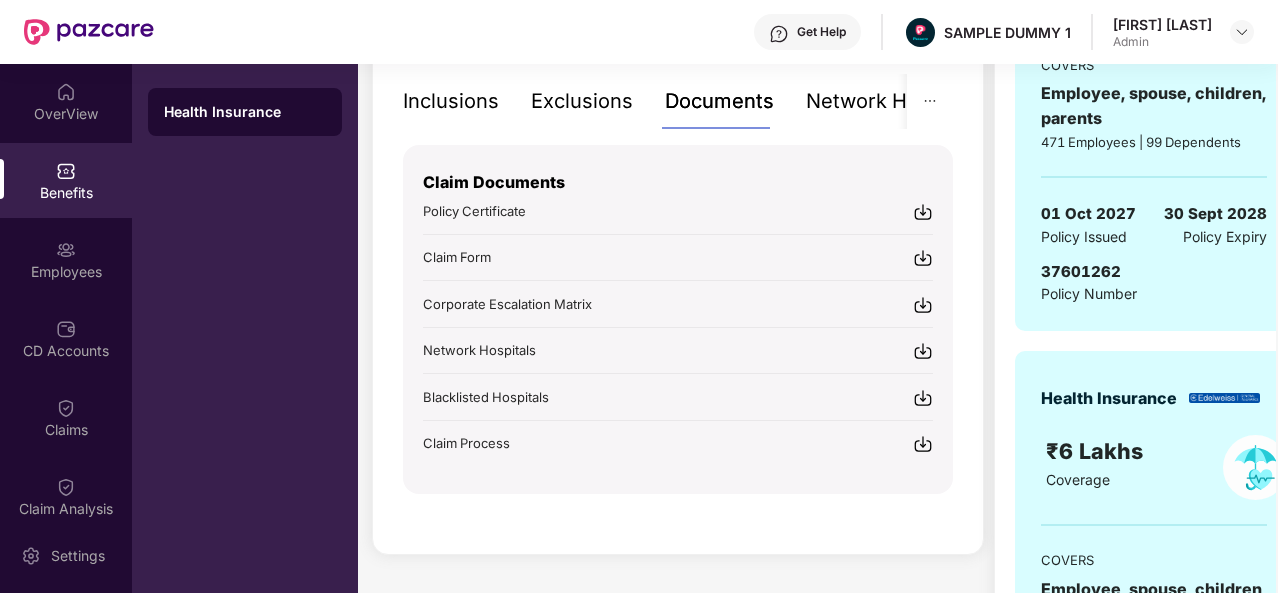 scroll, scrollTop: 432, scrollLeft: 0, axis: vertical 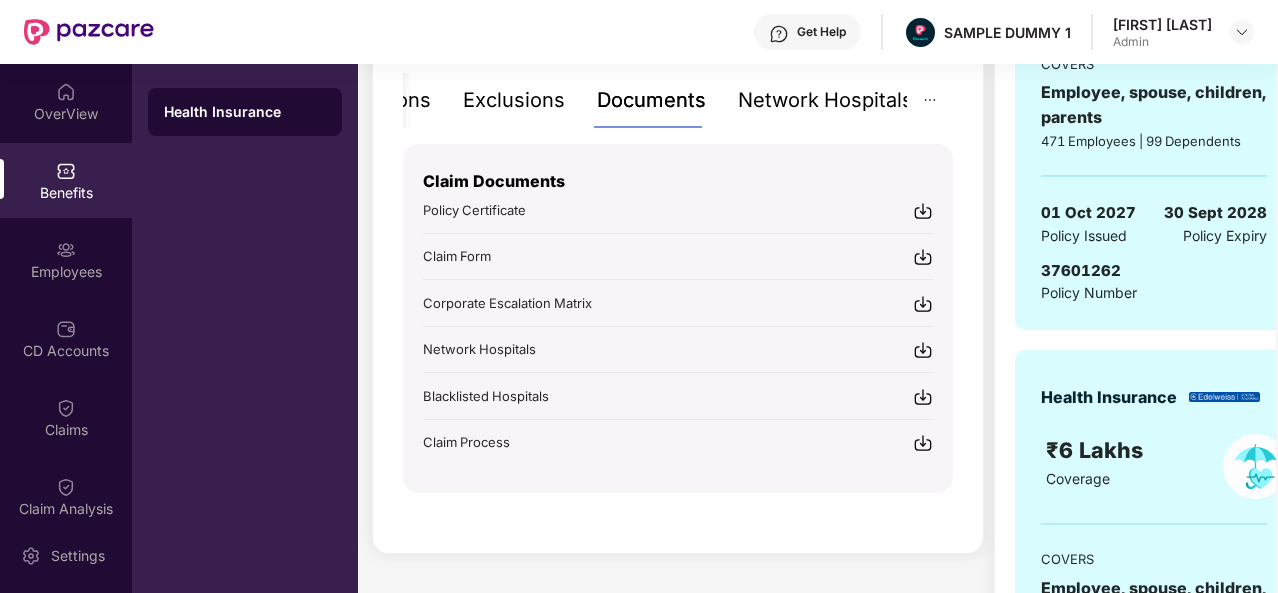 click on "Network Hospitals" at bounding box center [825, 100] 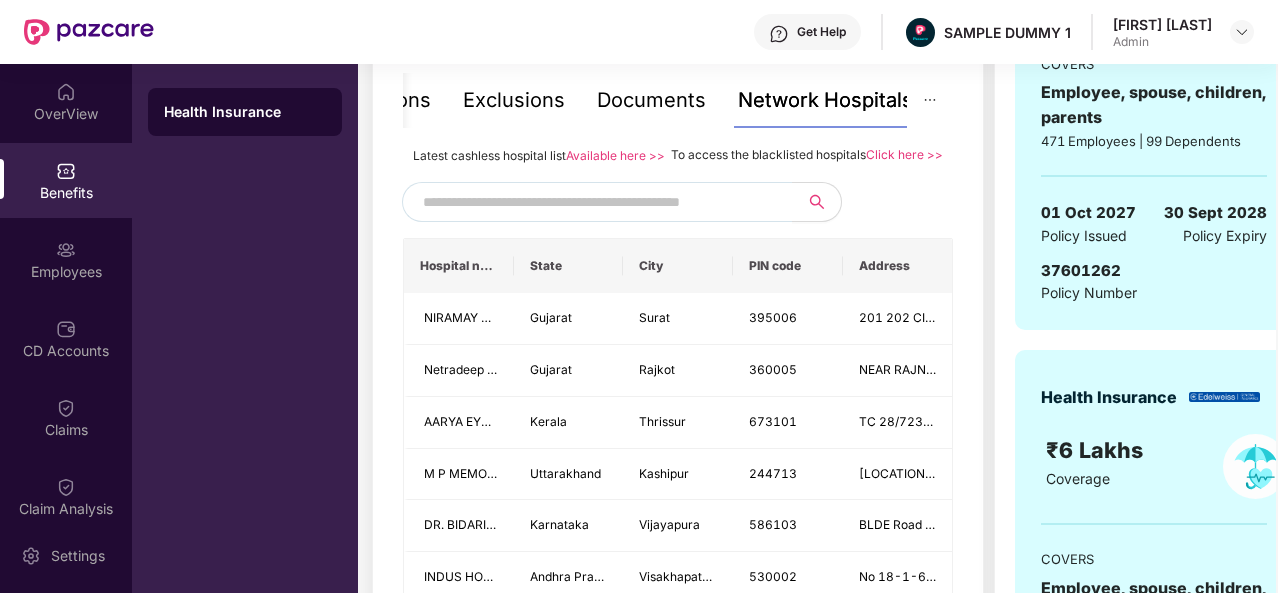 click at bounding box center [594, 202] 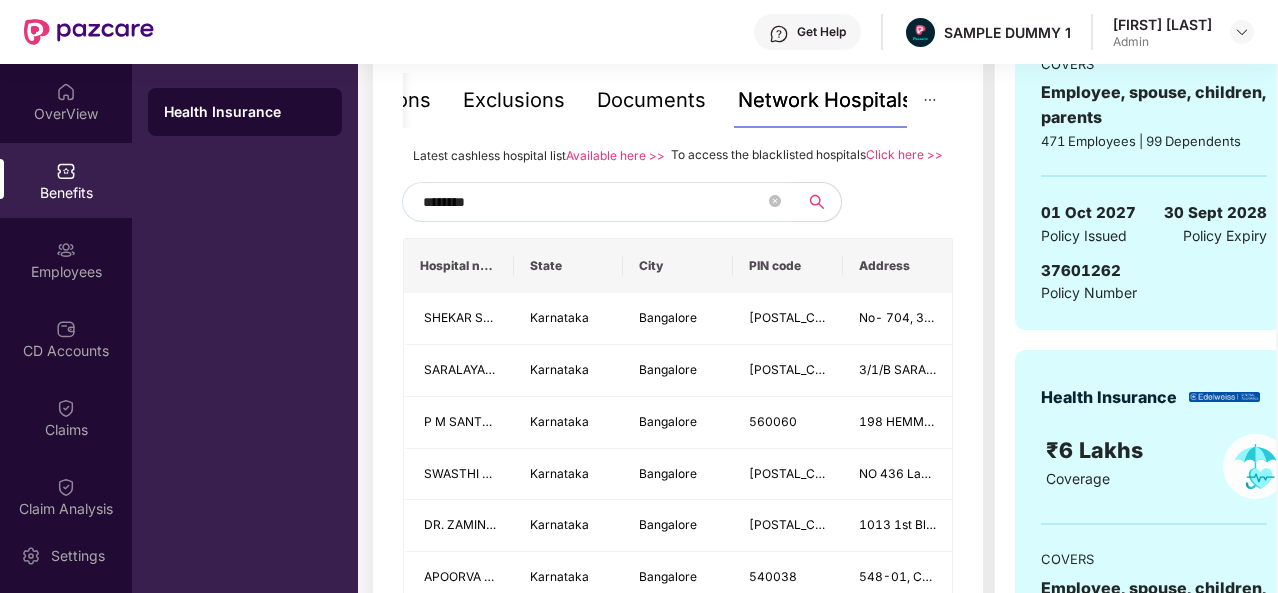 type on "*********" 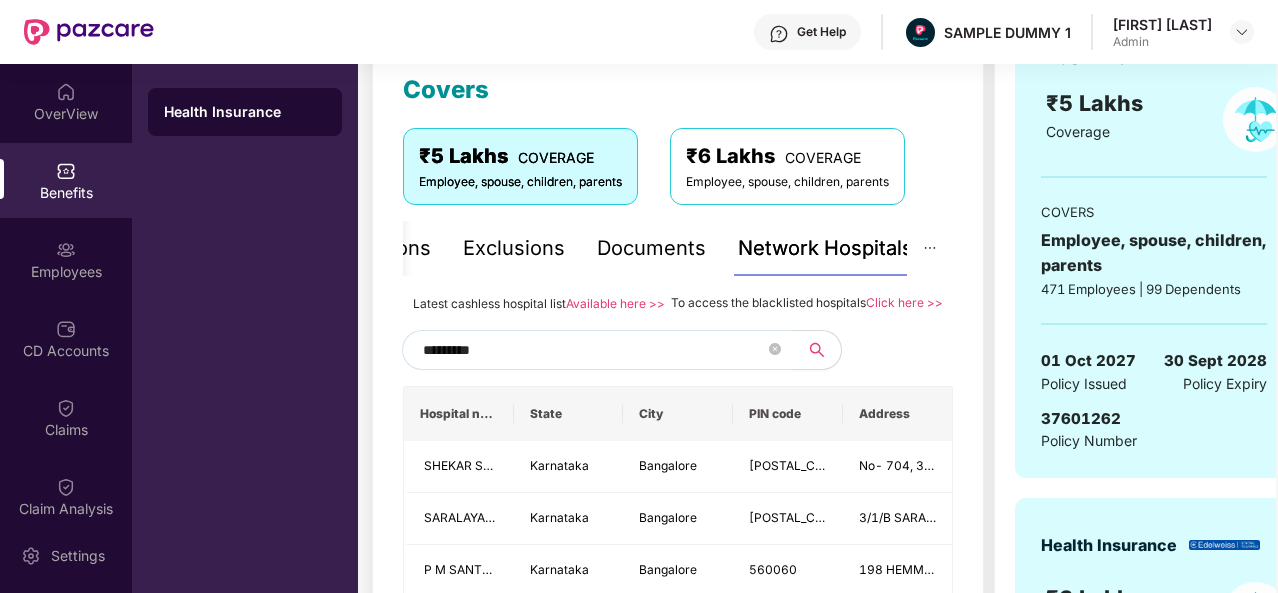 scroll, scrollTop: 238, scrollLeft: 0, axis: vertical 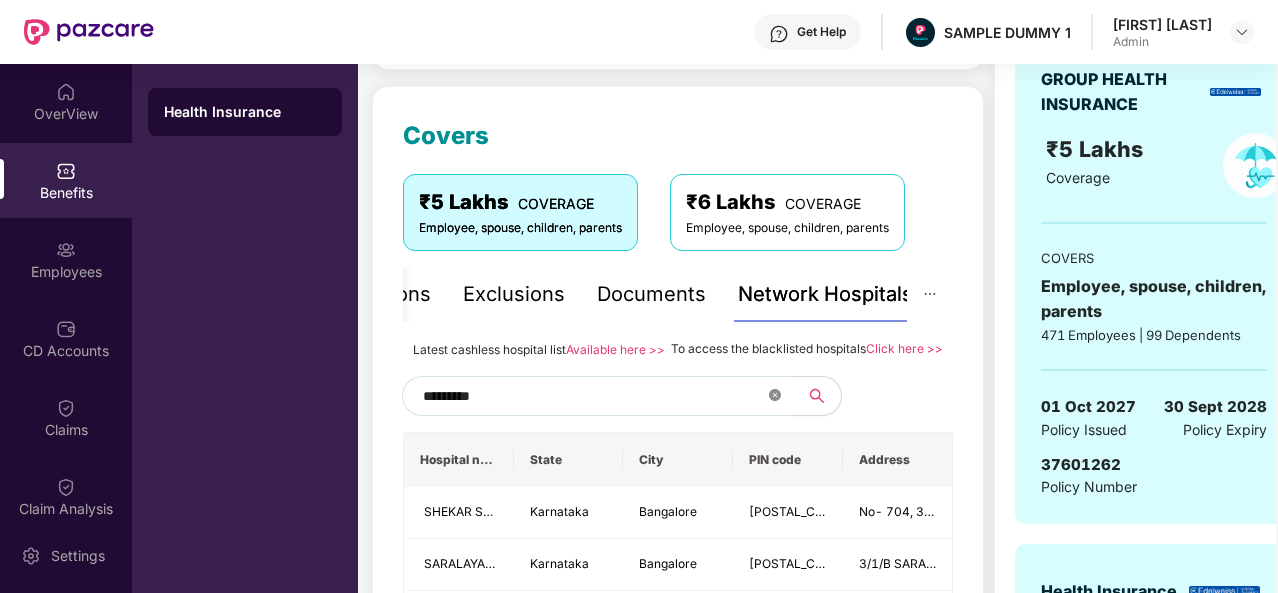 click at bounding box center [775, 396] 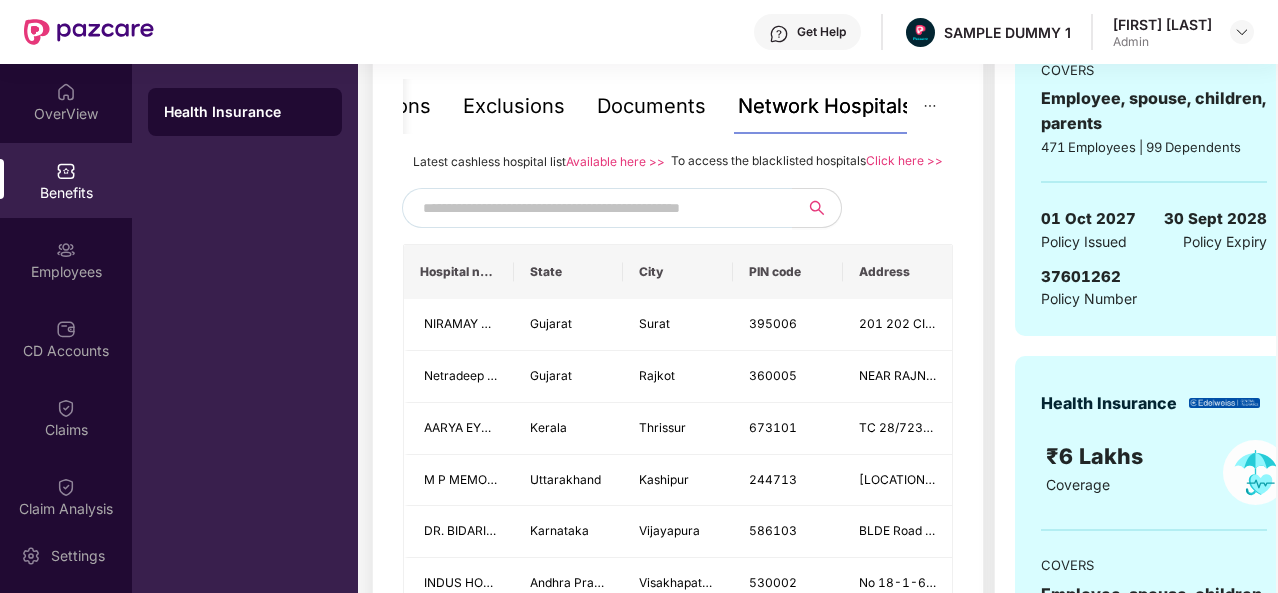 scroll, scrollTop: 430, scrollLeft: 0, axis: vertical 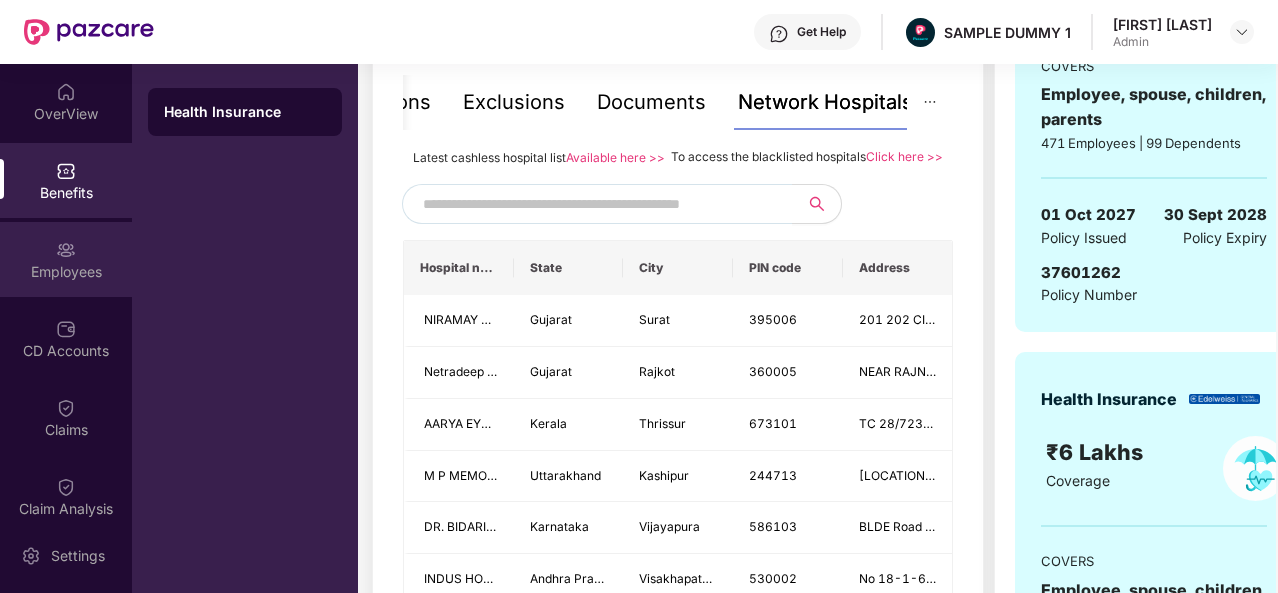 click on "Employees" at bounding box center [66, 272] 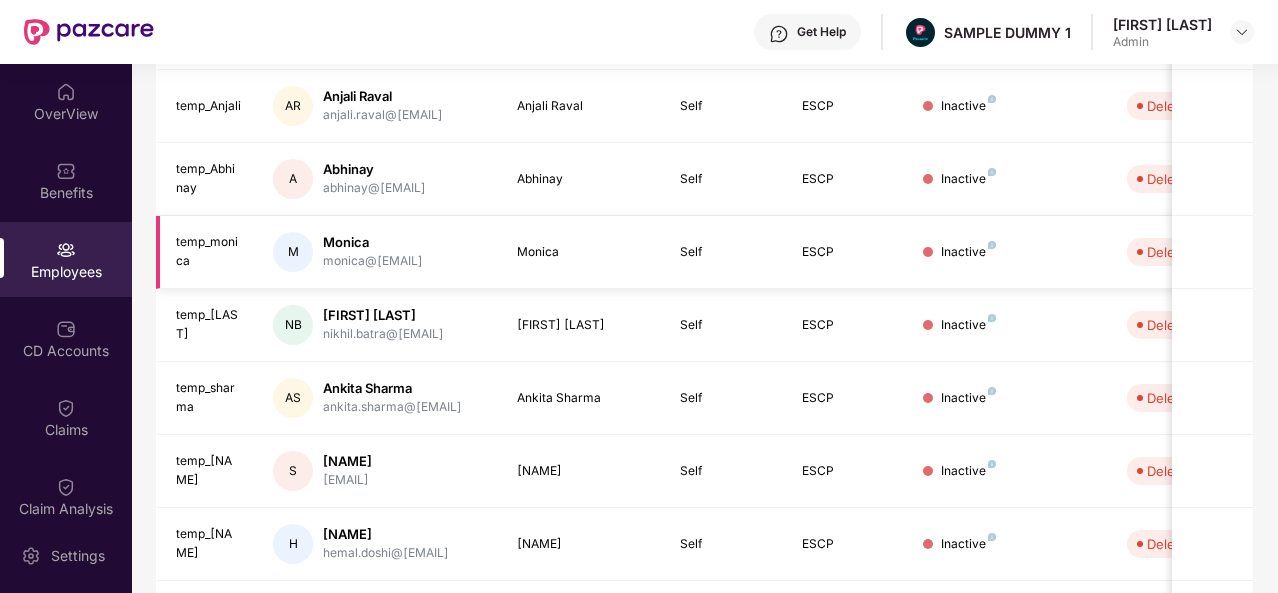 scroll, scrollTop: 0, scrollLeft: 0, axis: both 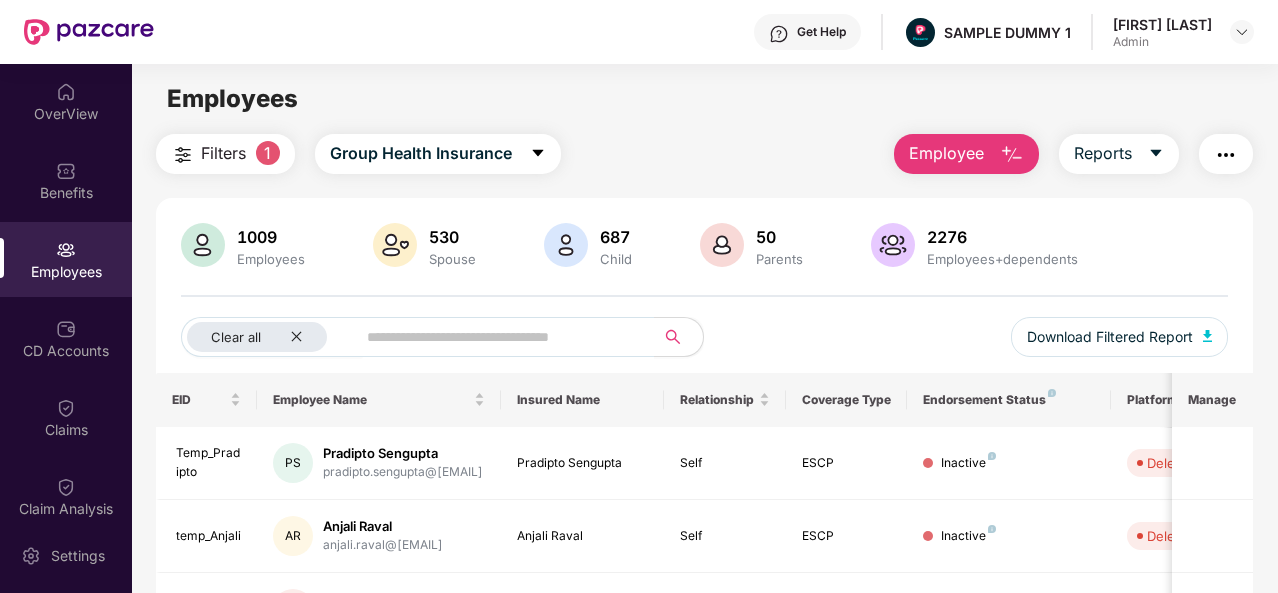 click on "Employee" at bounding box center [966, 154] 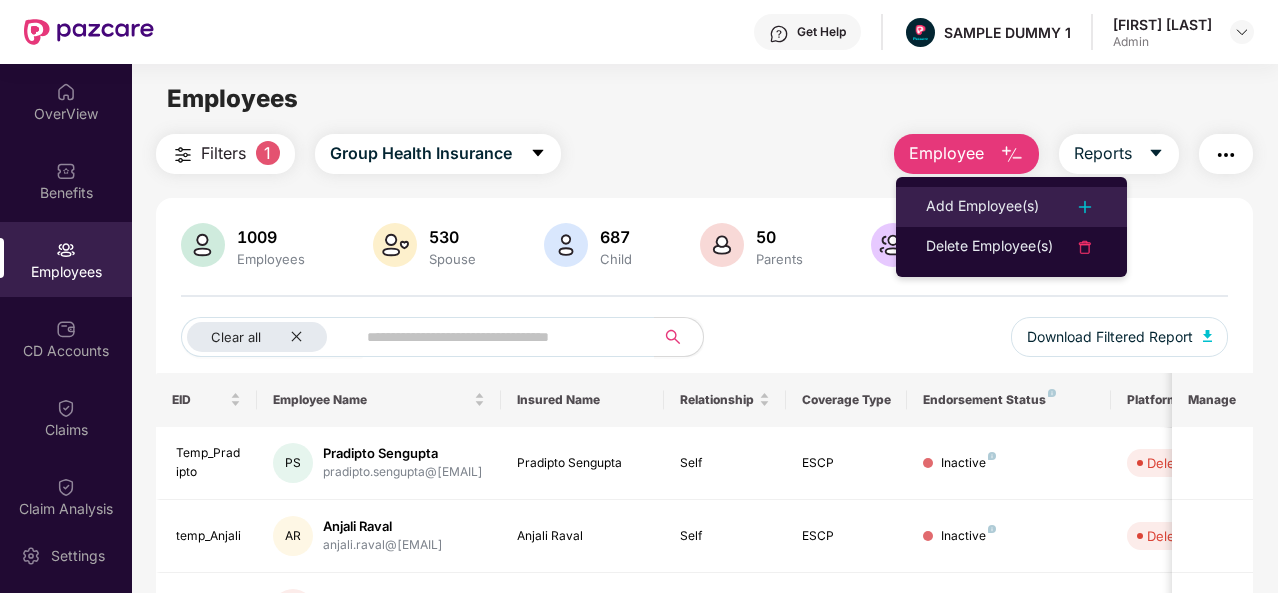 click on "Add Employee(s)" at bounding box center [982, 207] 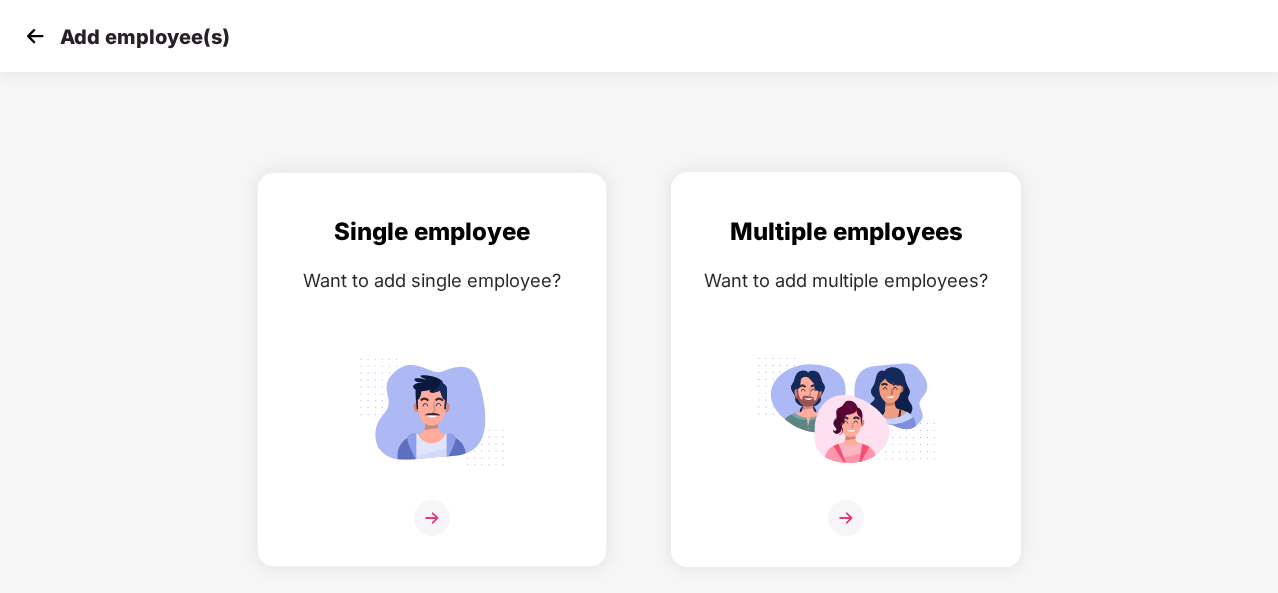 click on "Multiple employees Want to add multiple employees?" at bounding box center (846, 387) 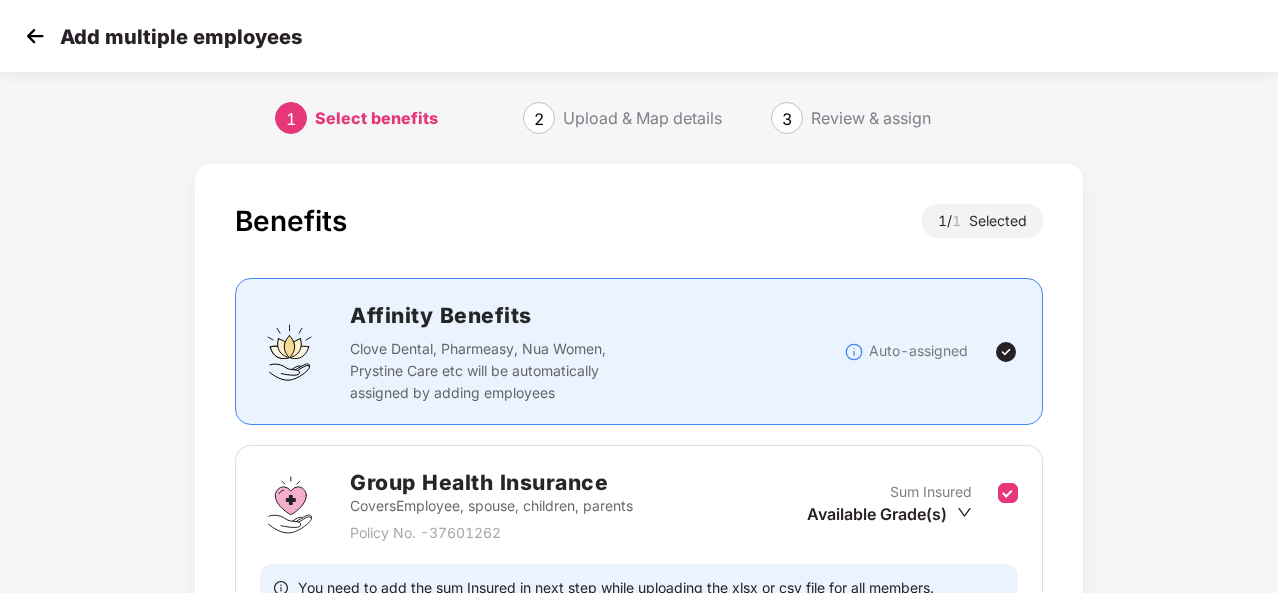 scroll, scrollTop: 211, scrollLeft: 0, axis: vertical 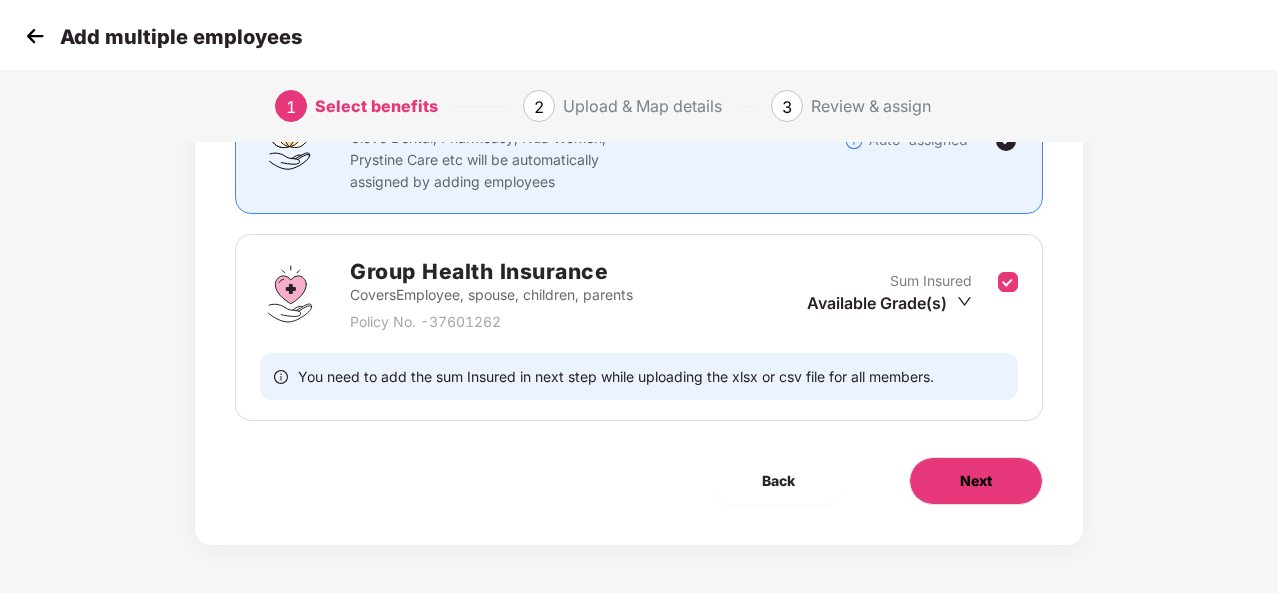 click on "Next" at bounding box center [976, 481] 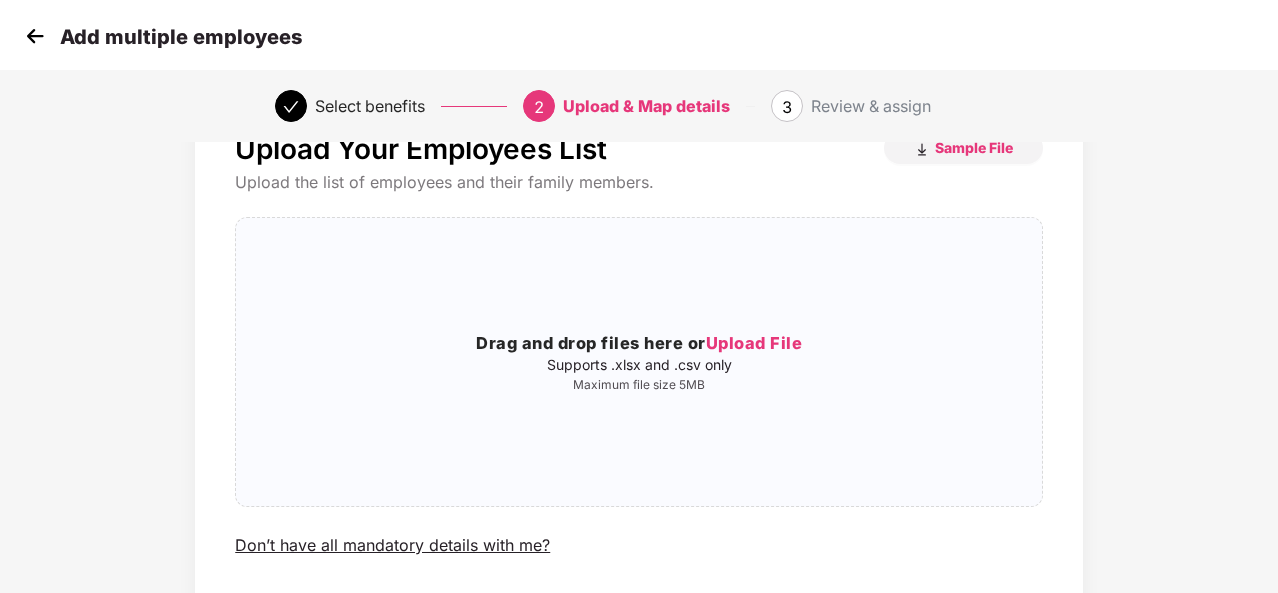 scroll, scrollTop: 0, scrollLeft: 0, axis: both 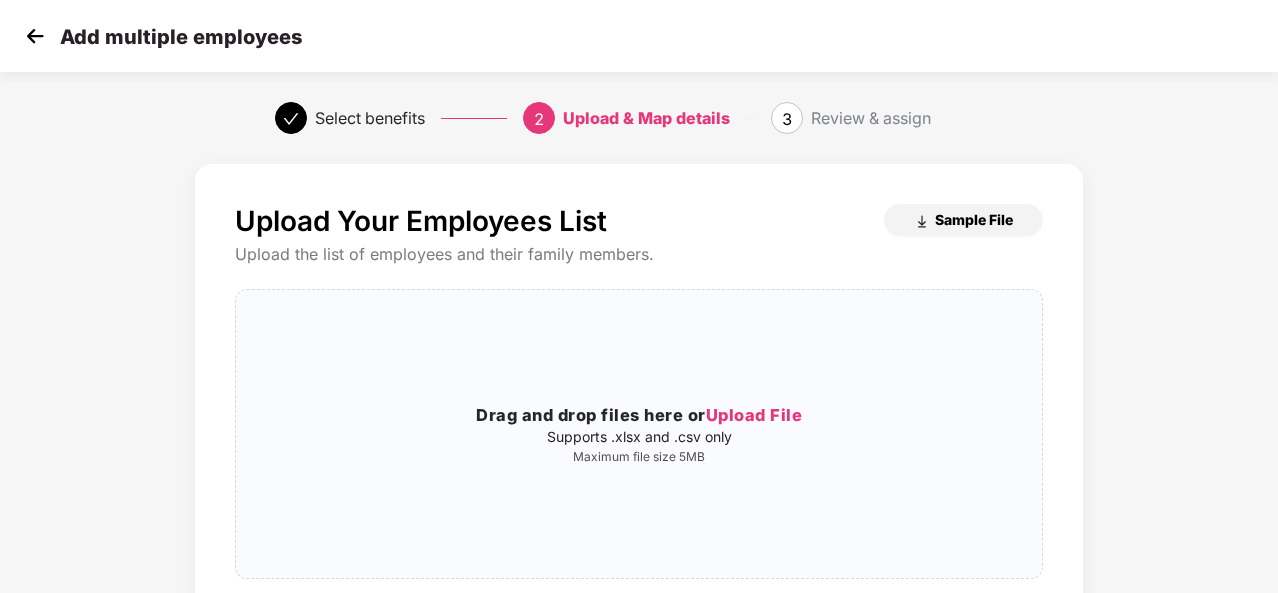 click on "Sample File" at bounding box center [974, 219] 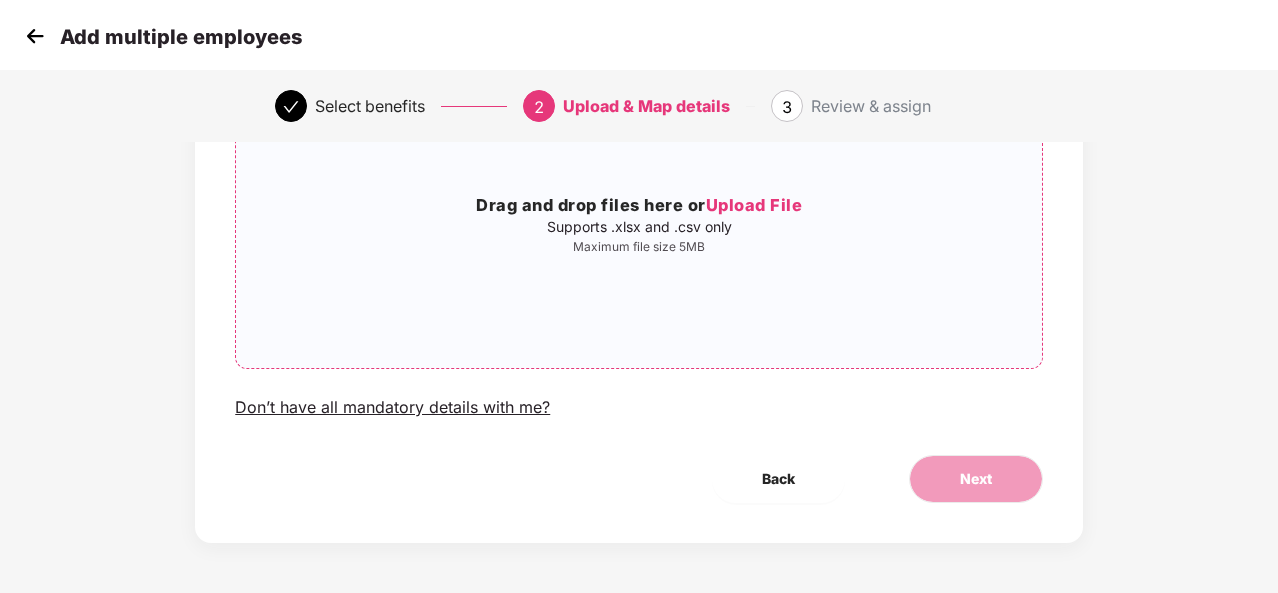 scroll, scrollTop: 209, scrollLeft: 0, axis: vertical 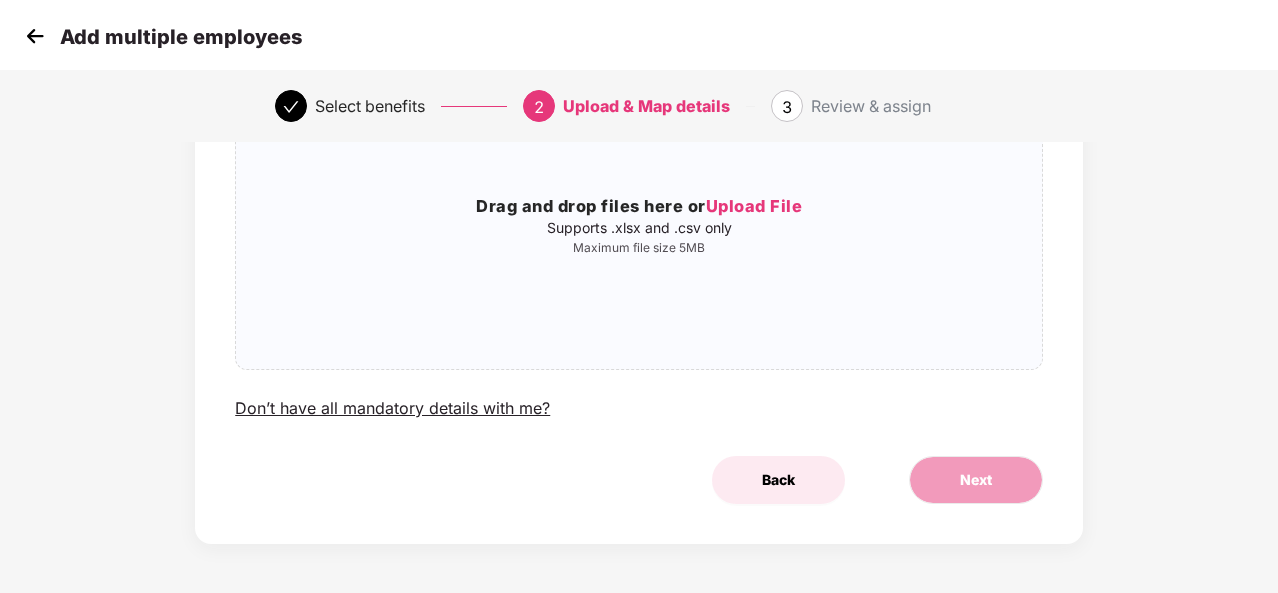click on "Back" at bounding box center (778, 480) 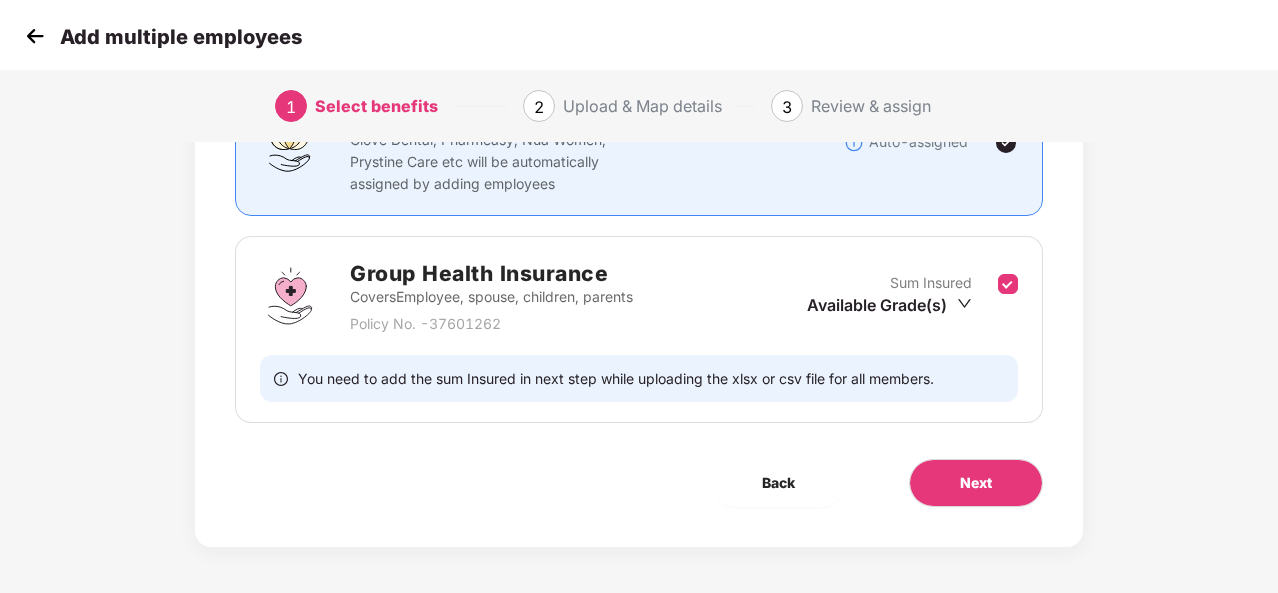 scroll, scrollTop: 0, scrollLeft: 0, axis: both 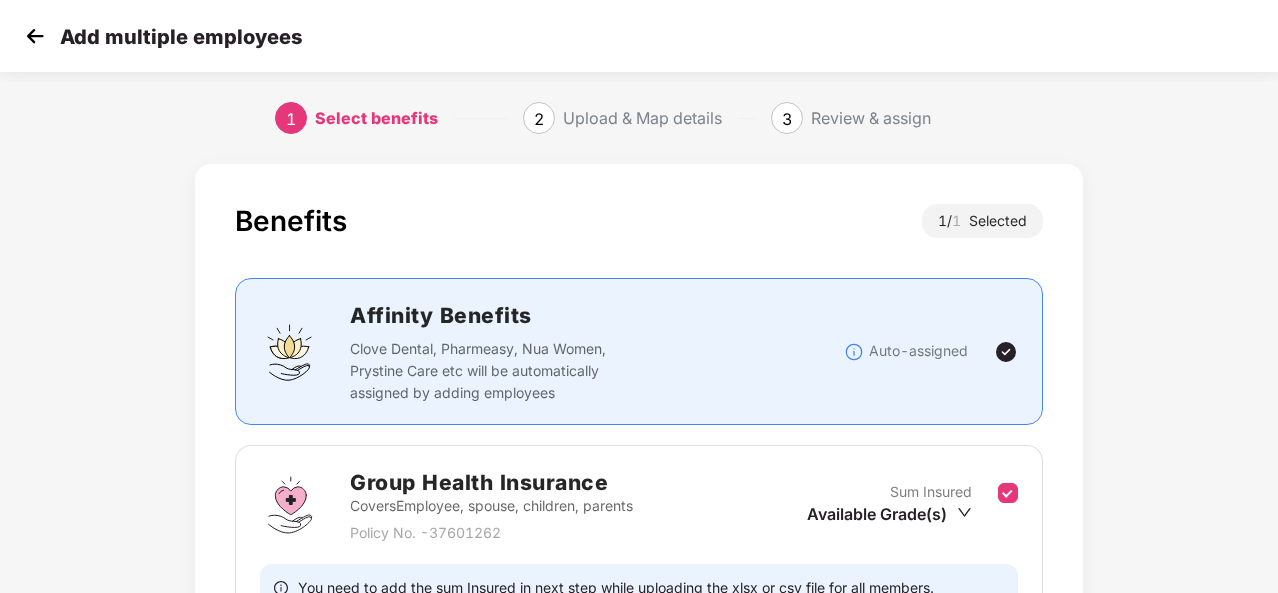 click at bounding box center [35, 36] 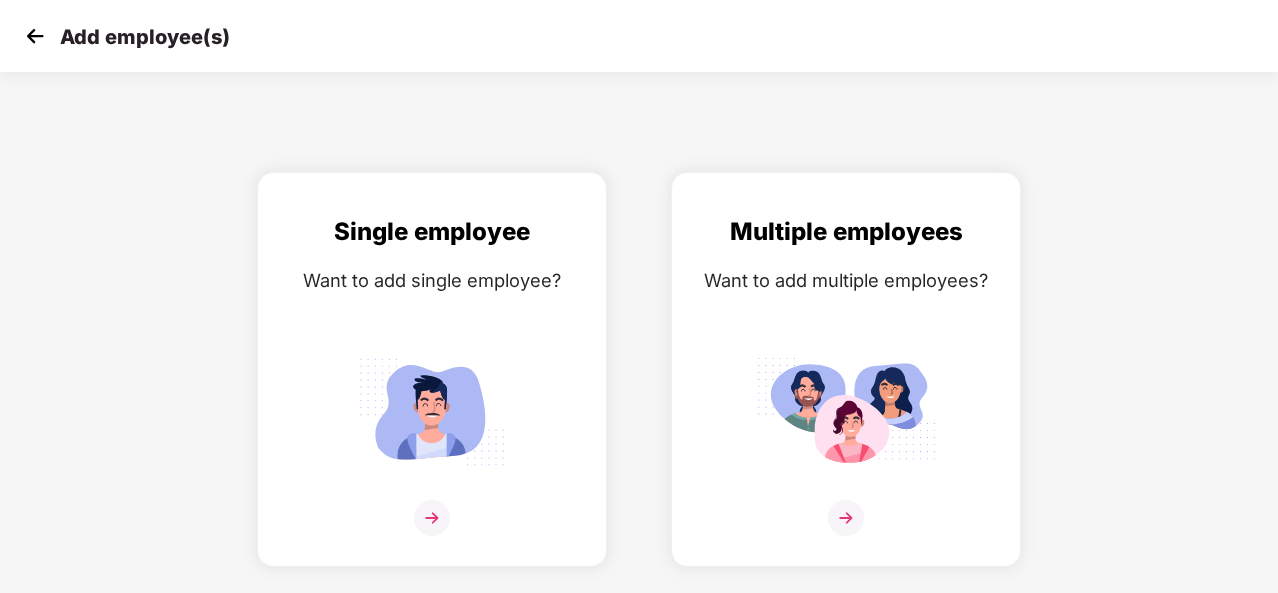 click at bounding box center [35, 36] 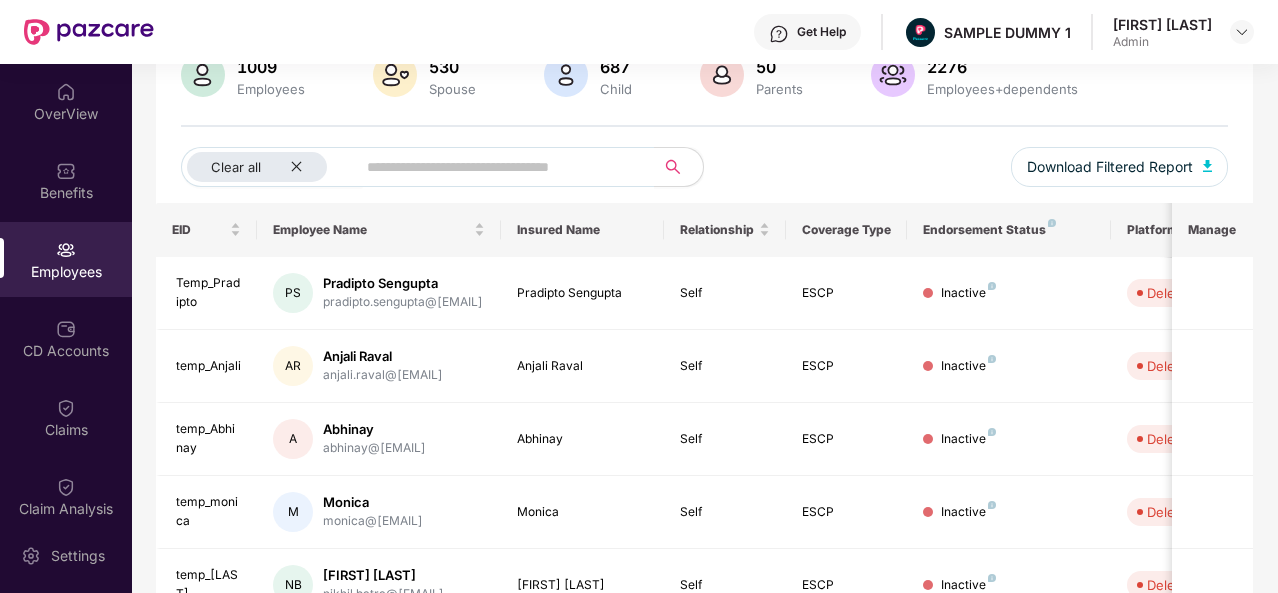 scroll, scrollTop: 0, scrollLeft: 0, axis: both 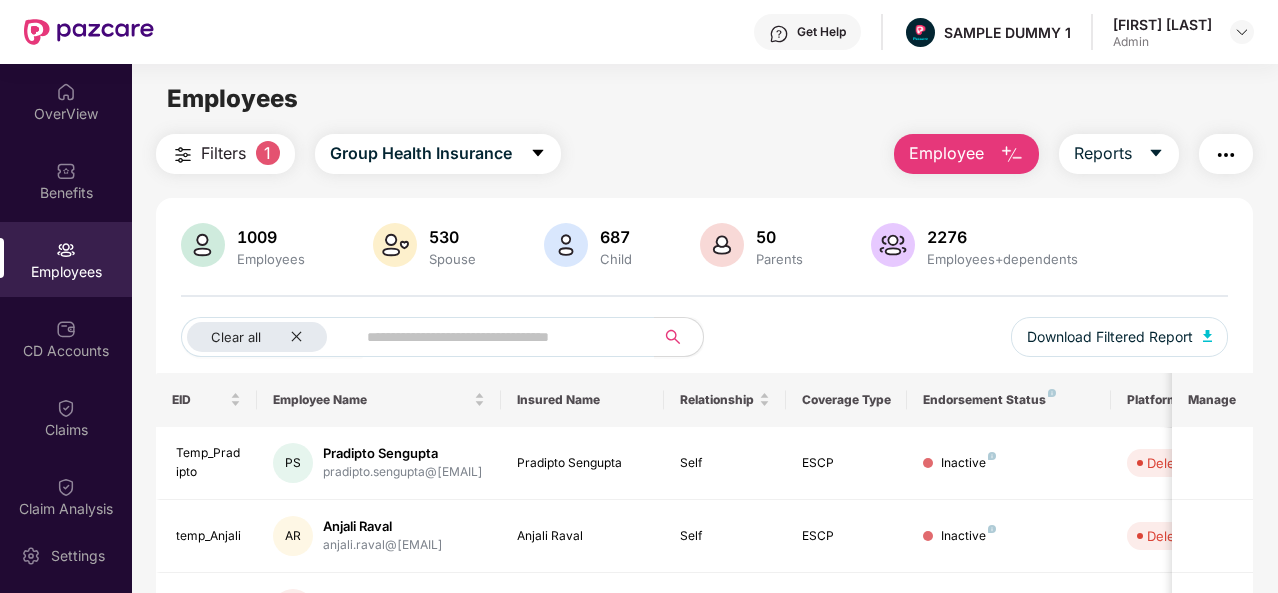 click on "Employee" at bounding box center [946, 153] 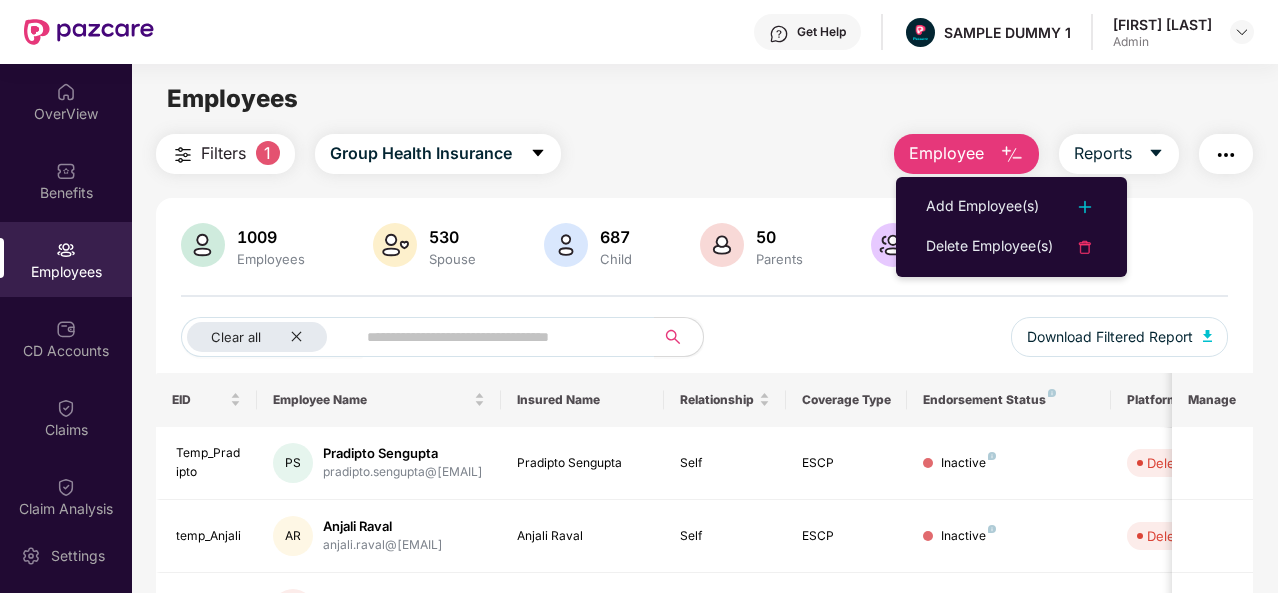 click on "Employee" at bounding box center [946, 153] 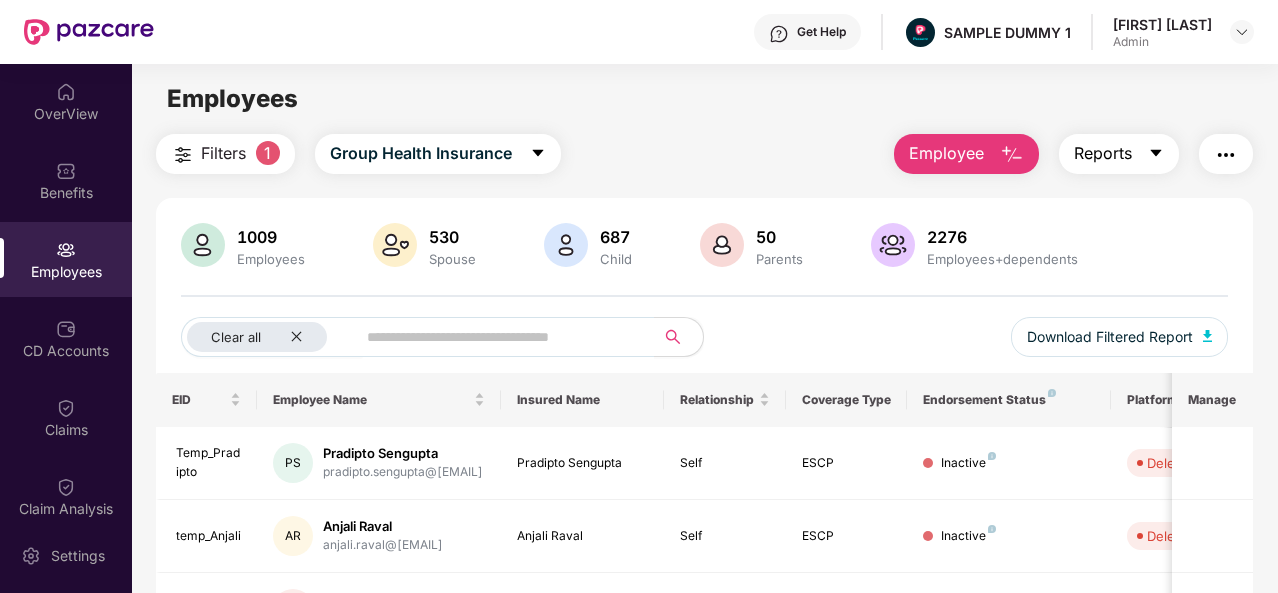 click on "Reports" at bounding box center (1119, 154) 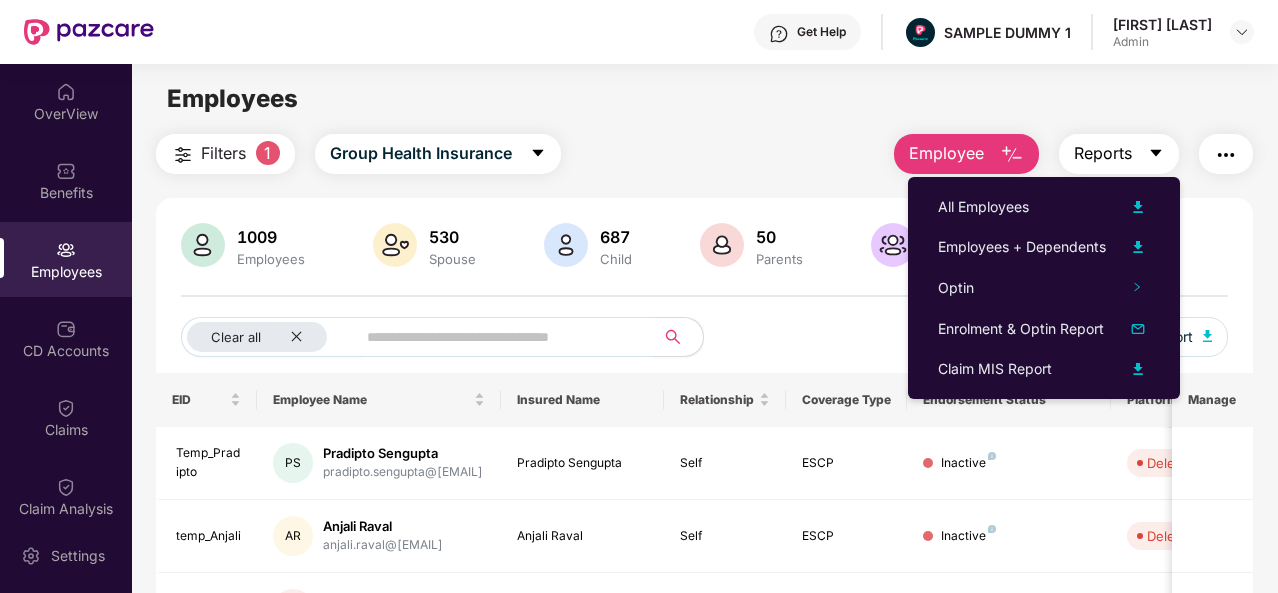 click 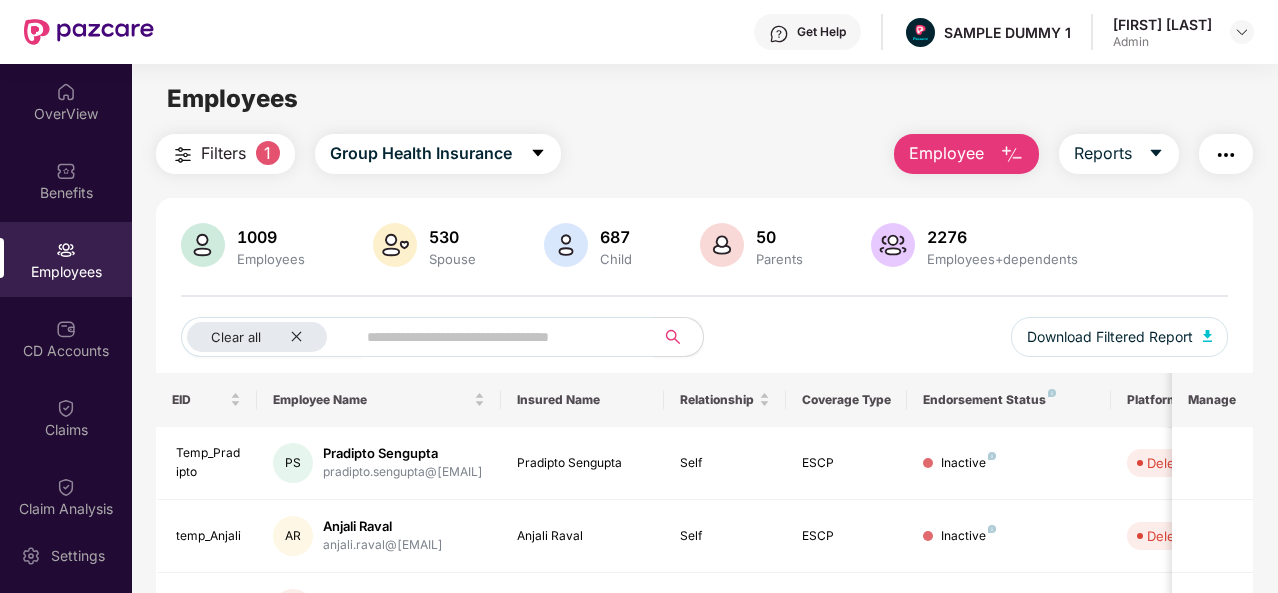 click at bounding box center [1226, 155] 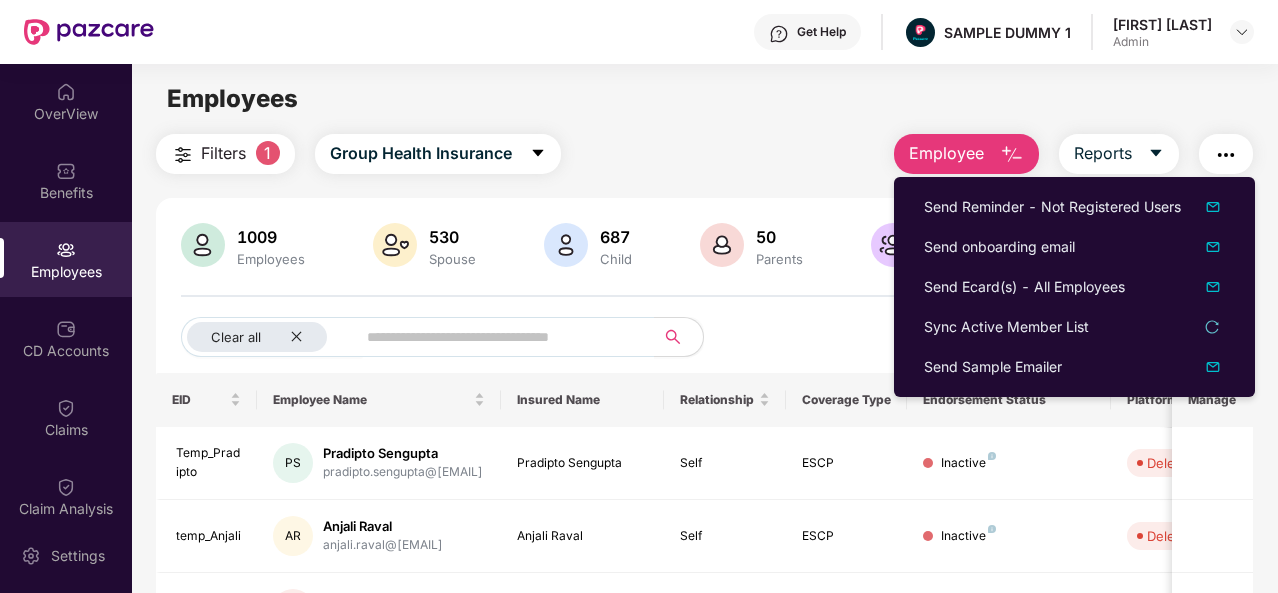 click at bounding box center (1226, 155) 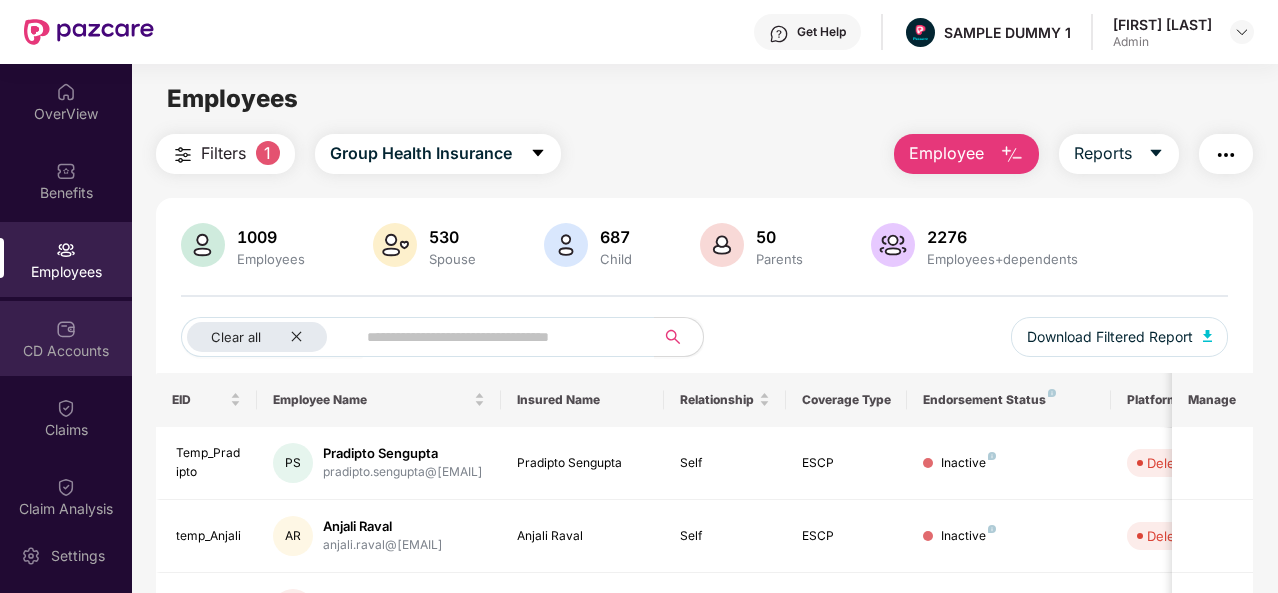 click at bounding box center [66, 329] 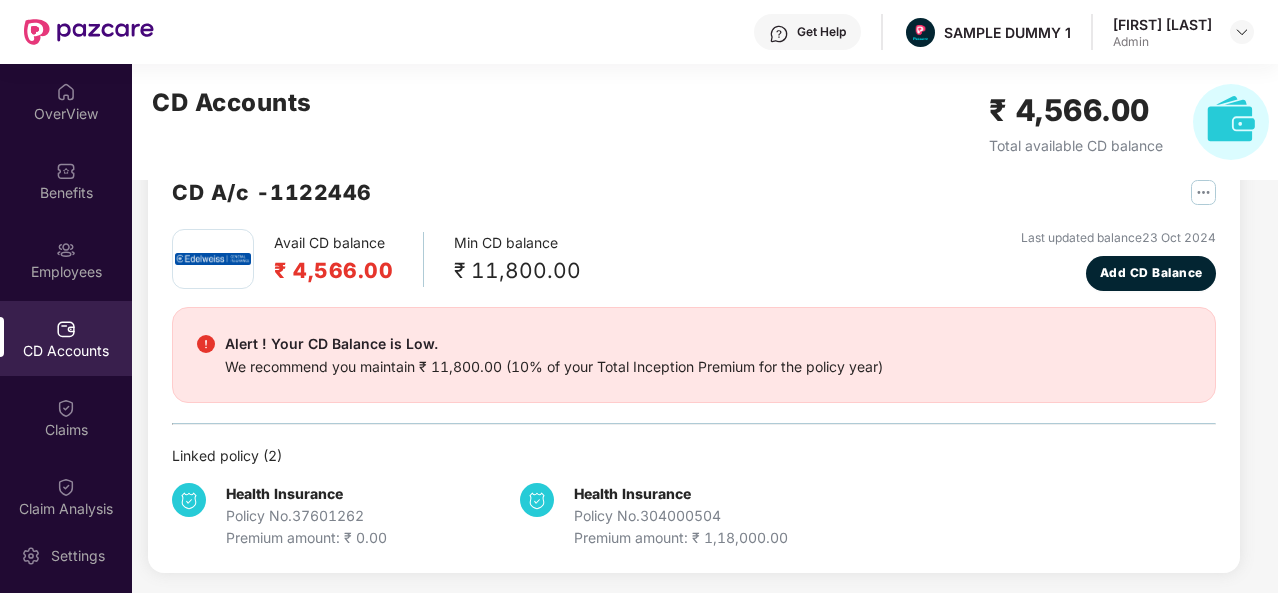 scroll, scrollTop: 54, scrollLeft: 0, axis: vertical 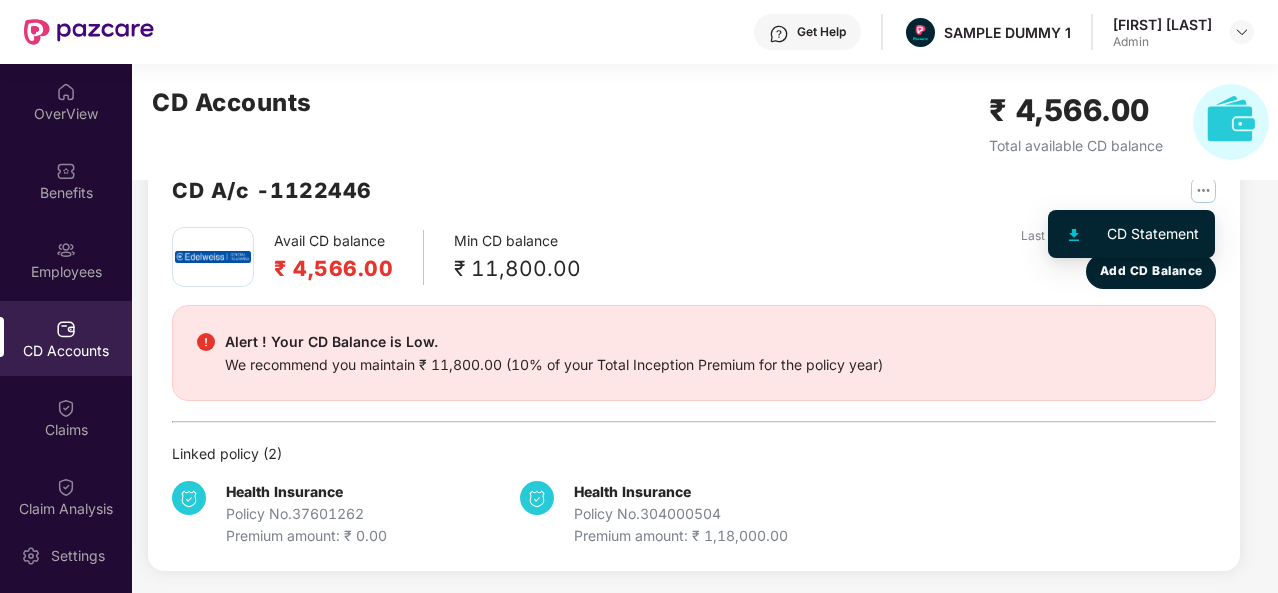 click at bounding box center [1203, 190] 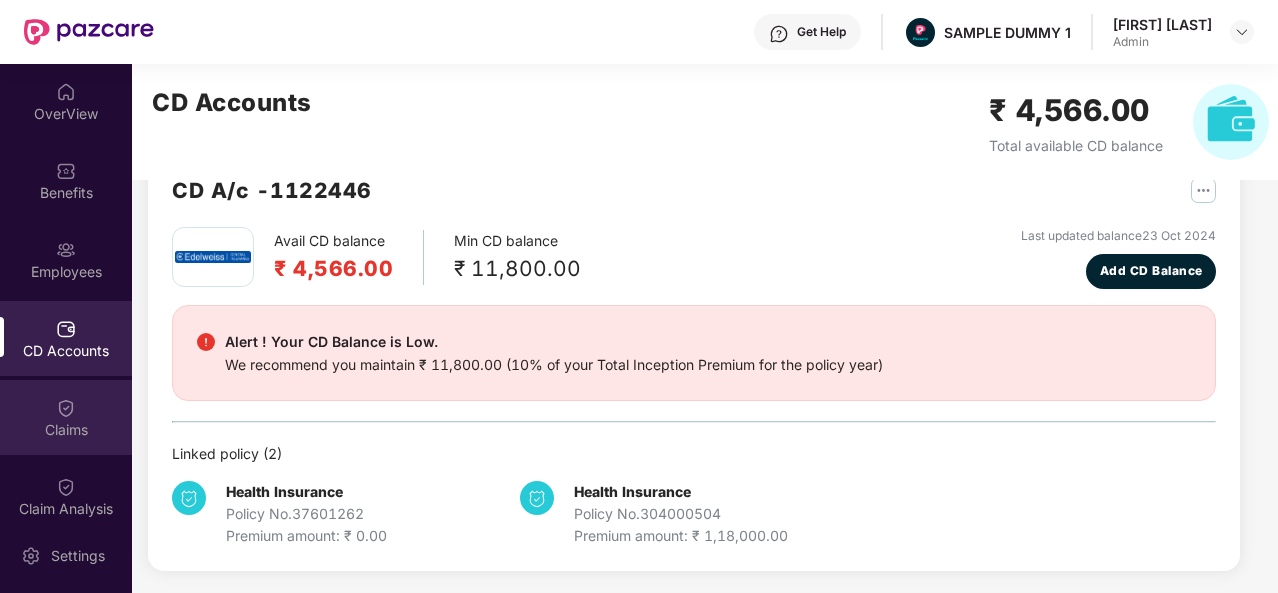 click on "Claims" at bounding box center [66, 430] 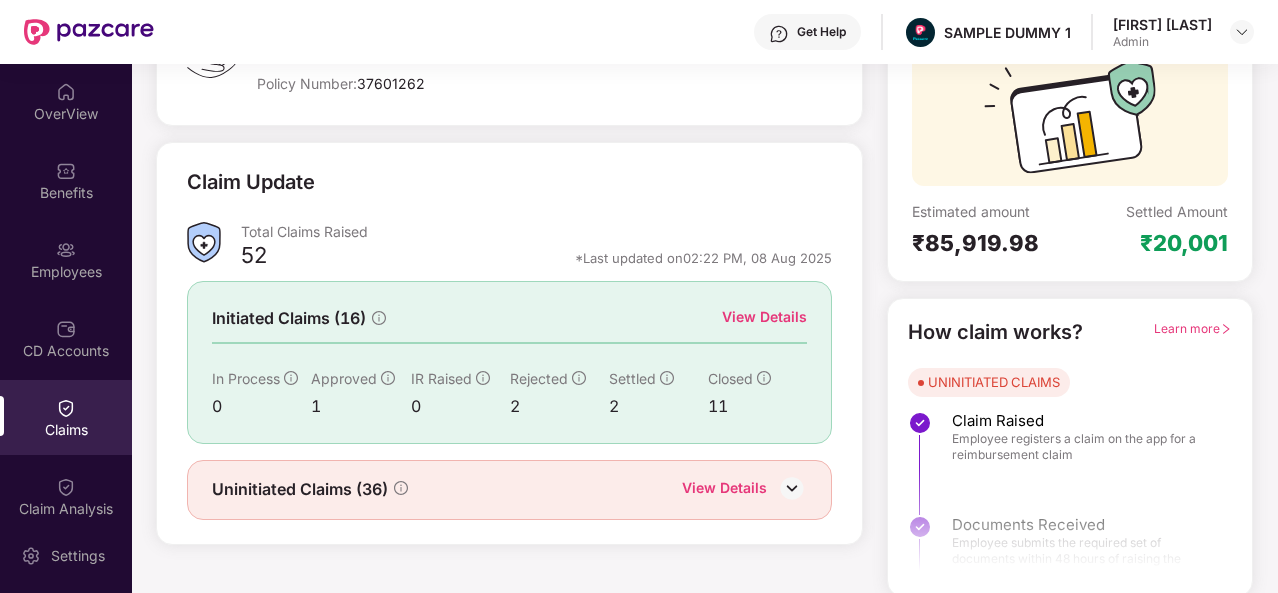 scroll, scrollTop: 0, scrollLeft: 0, axis: both 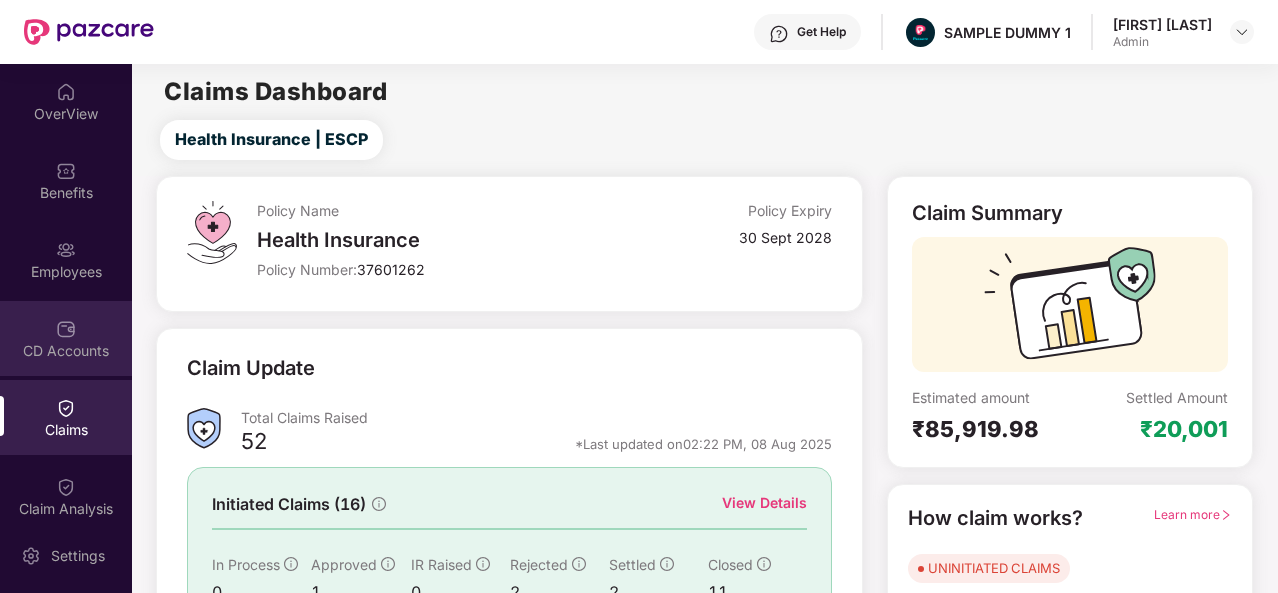 click on "CD Accounts" at bounding box center (66, 351) 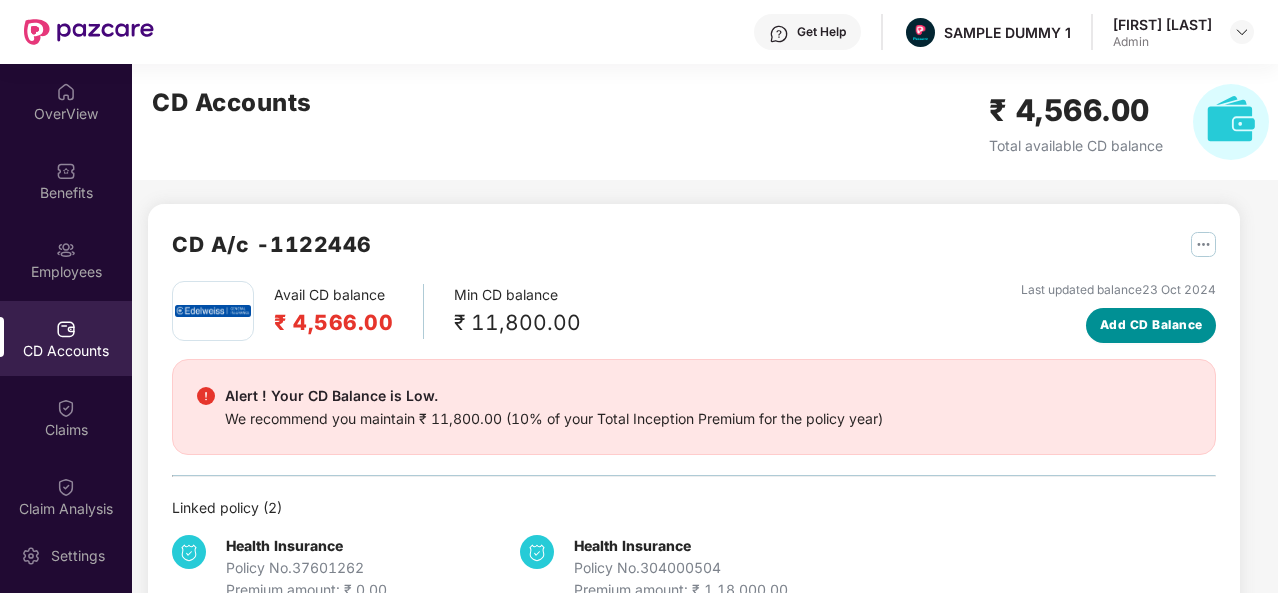 click on "Add CD Balance" at bounding box center (1151, 325) 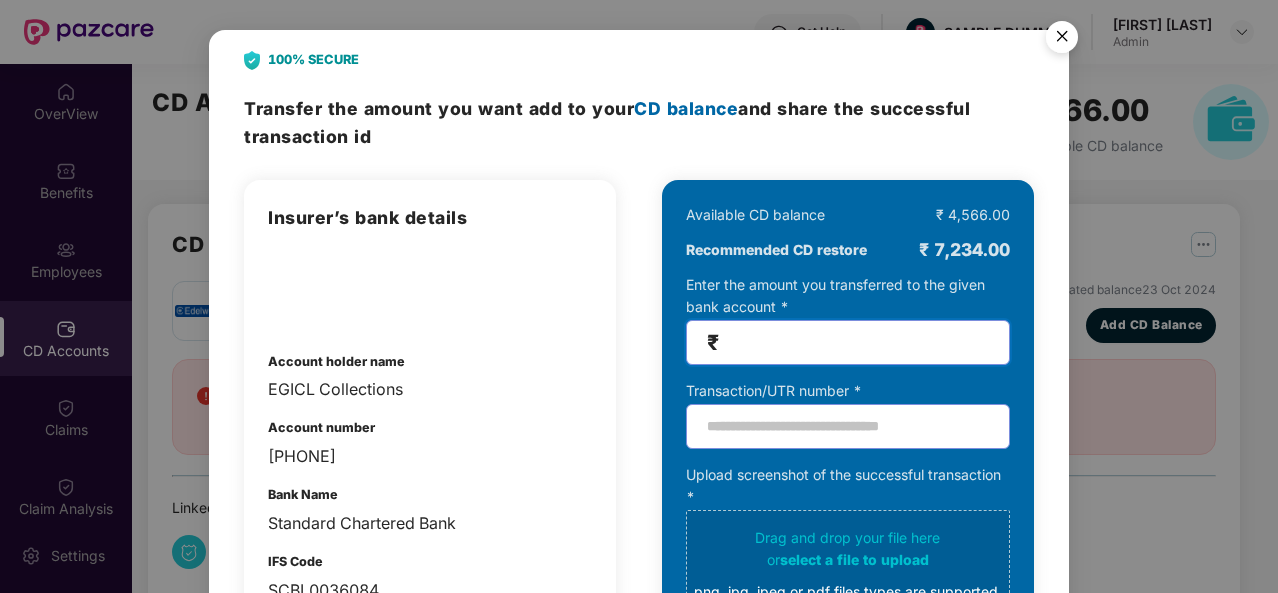 click at bounding box center (856, 342) 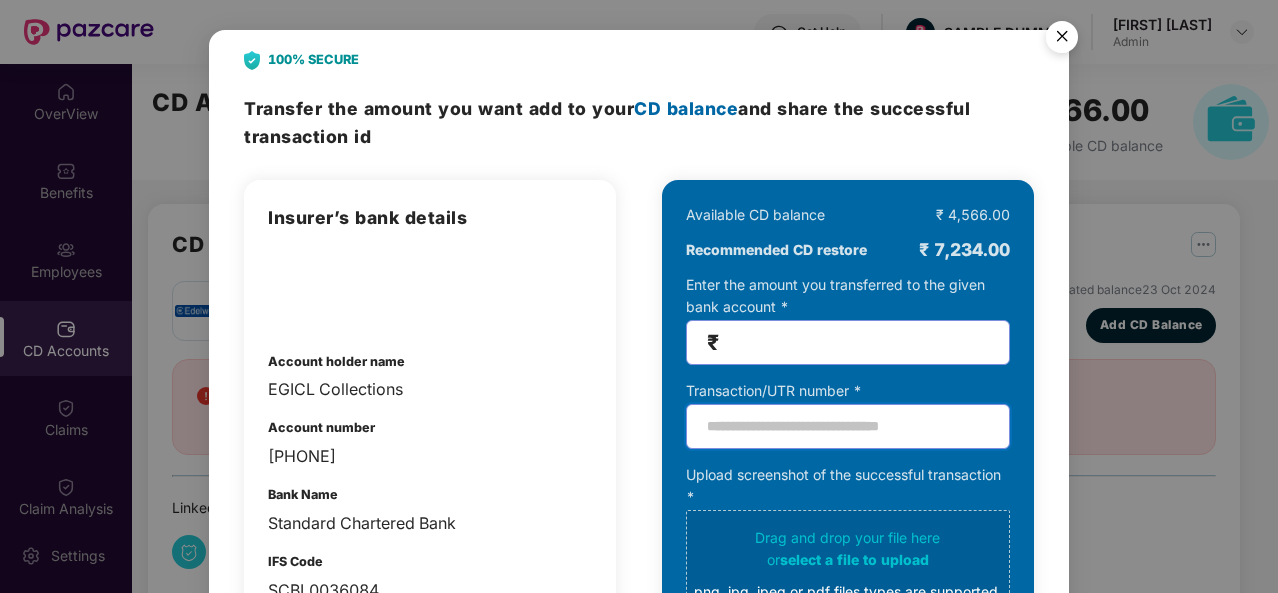 click at bounding box center (848, 426) 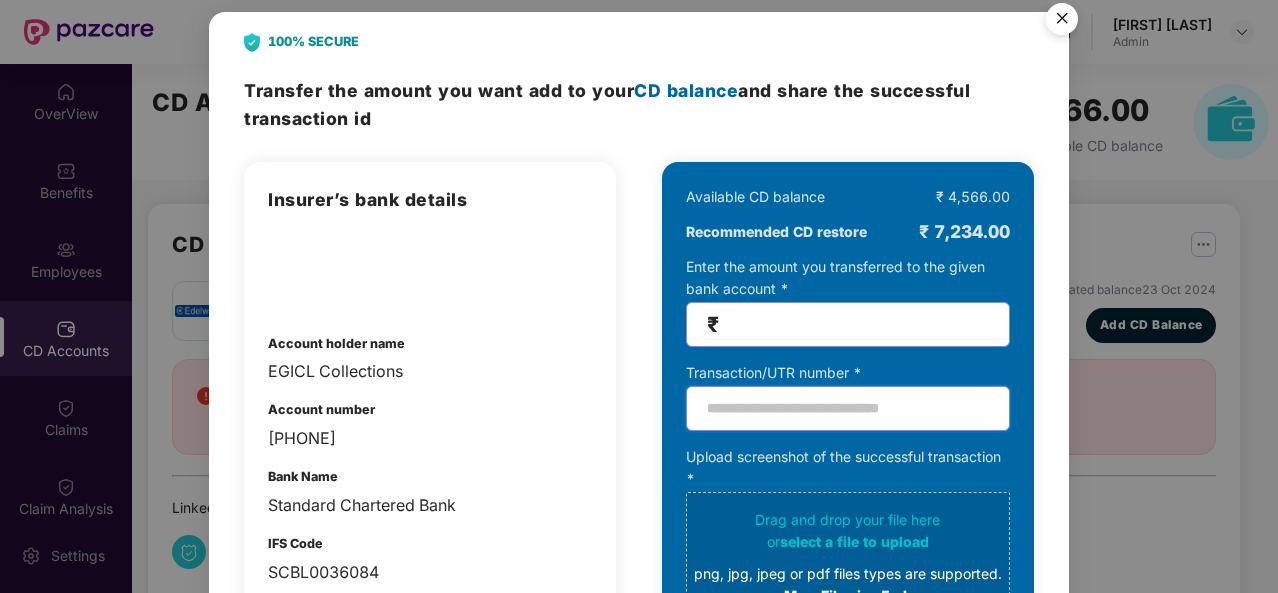 scroll, scrollTop: 4, scrollLeft: 0, axis: vertical 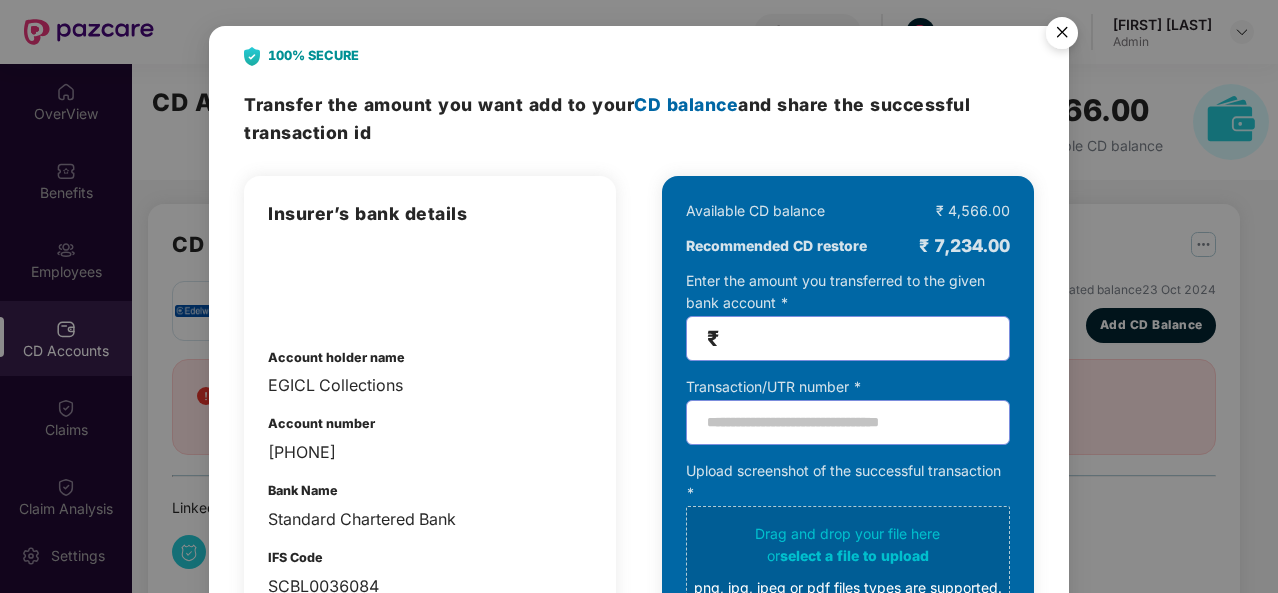 click at bounding box center (1062, 36) 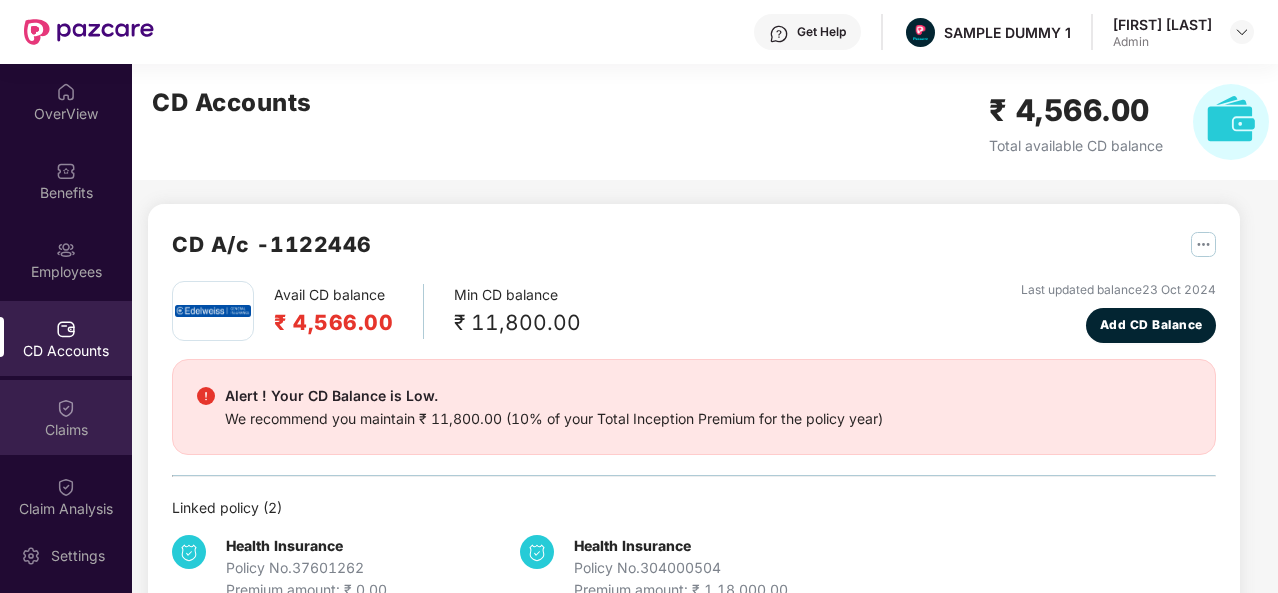 click on "Claims" at bounding box center (66, 430) 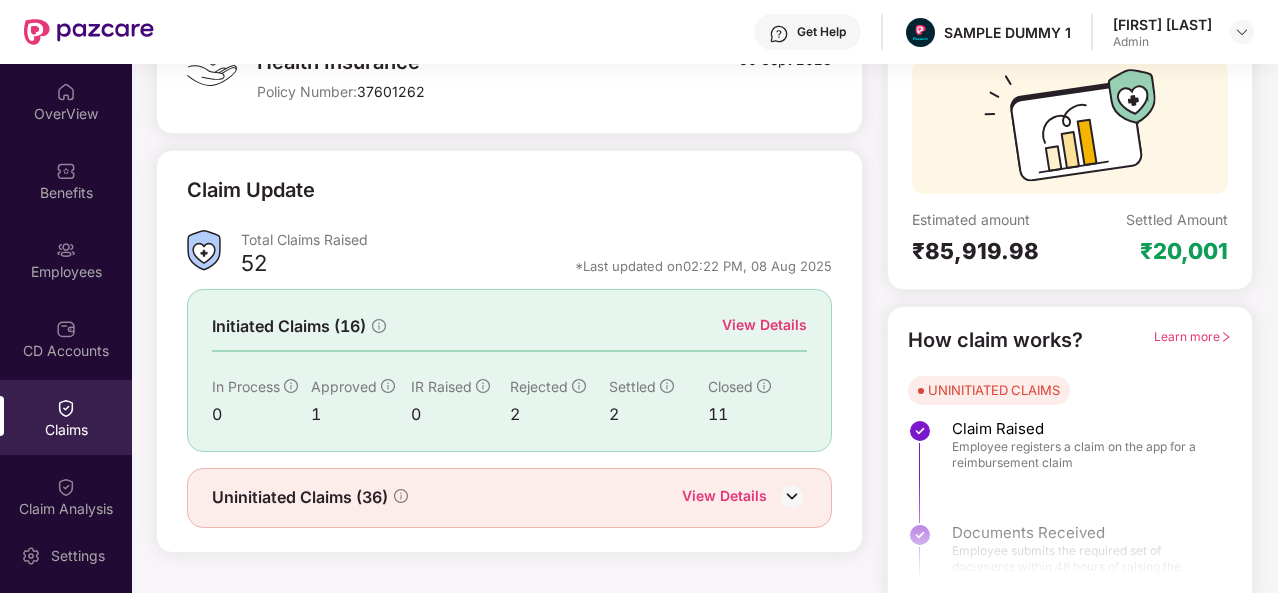 scroll, scrollTop: 188, scrollLeft: 0, axis: vertical 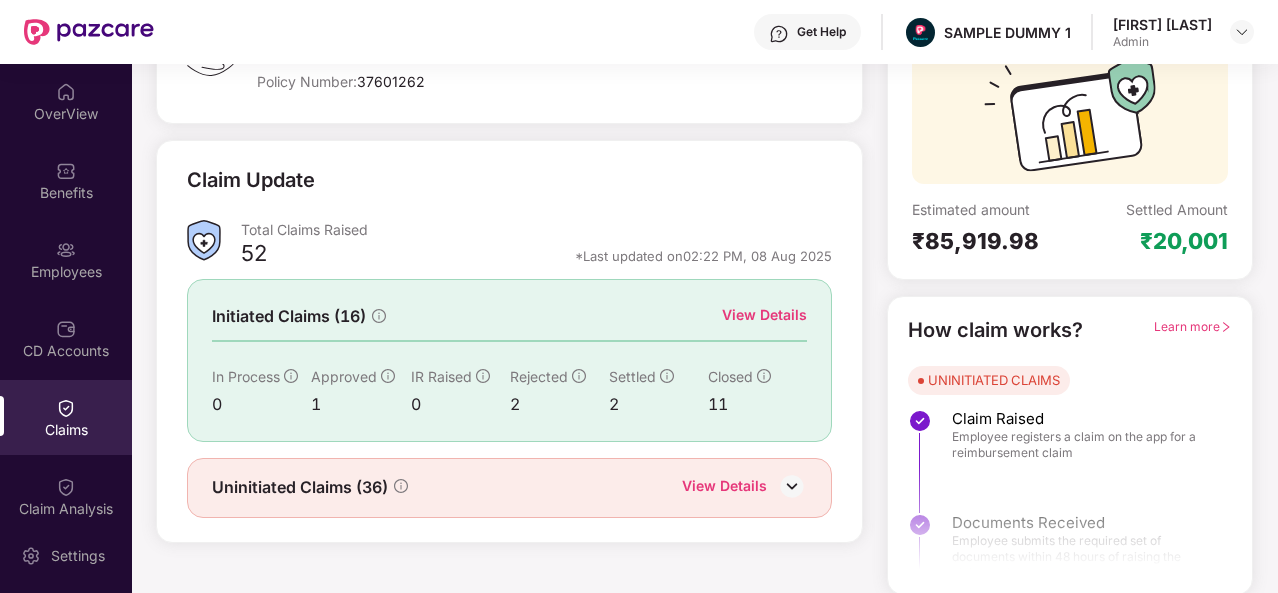 click on "View Details" at bounding box center (764, 315) 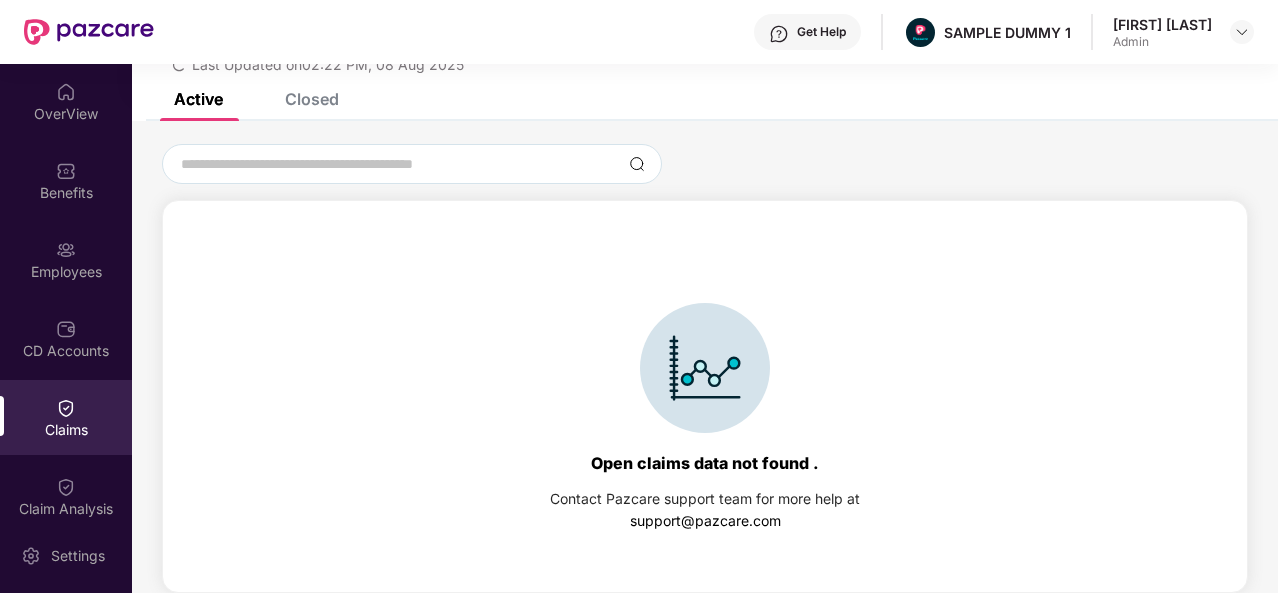 scroll, scrollTop: 82, scrollLeft: 0, axis: vertical 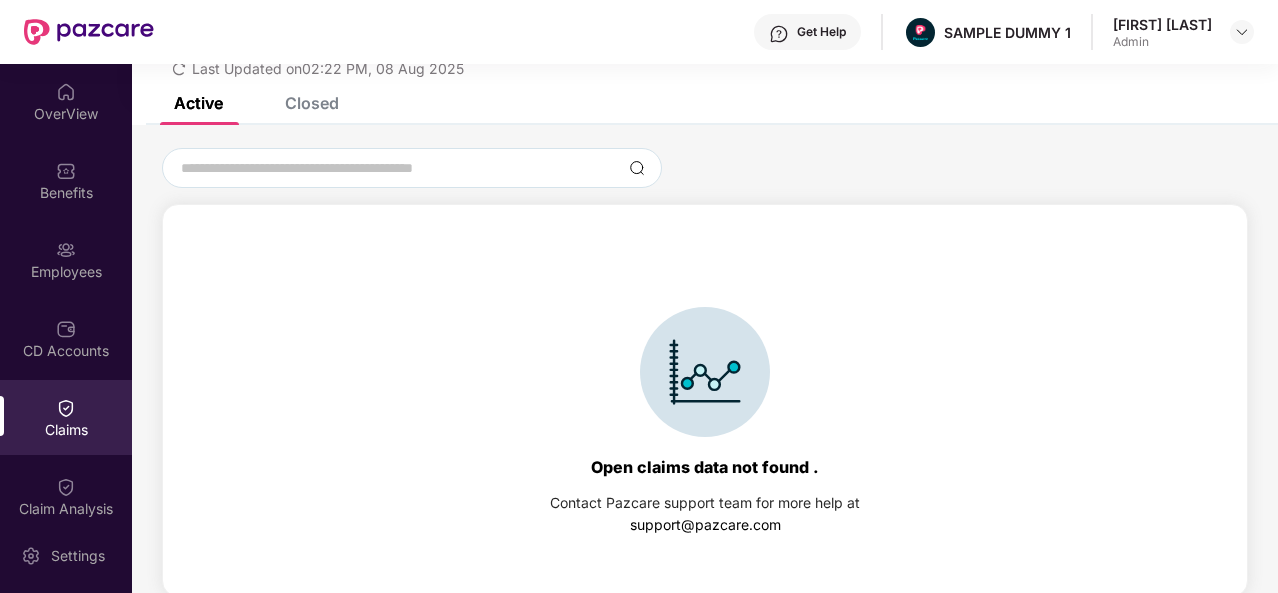 click on "List of Initiated Claims Last Updated on [TIME], [DATE]" at bounding box center (705, 39) 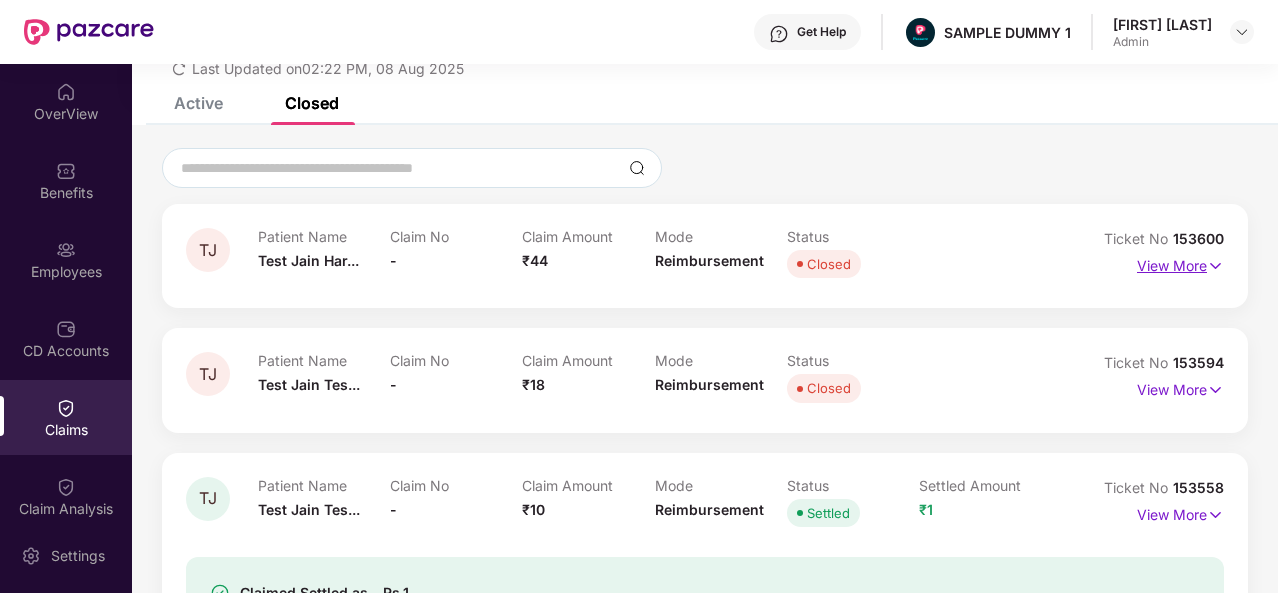 click on "View More" at bounding box center [1180, 263] 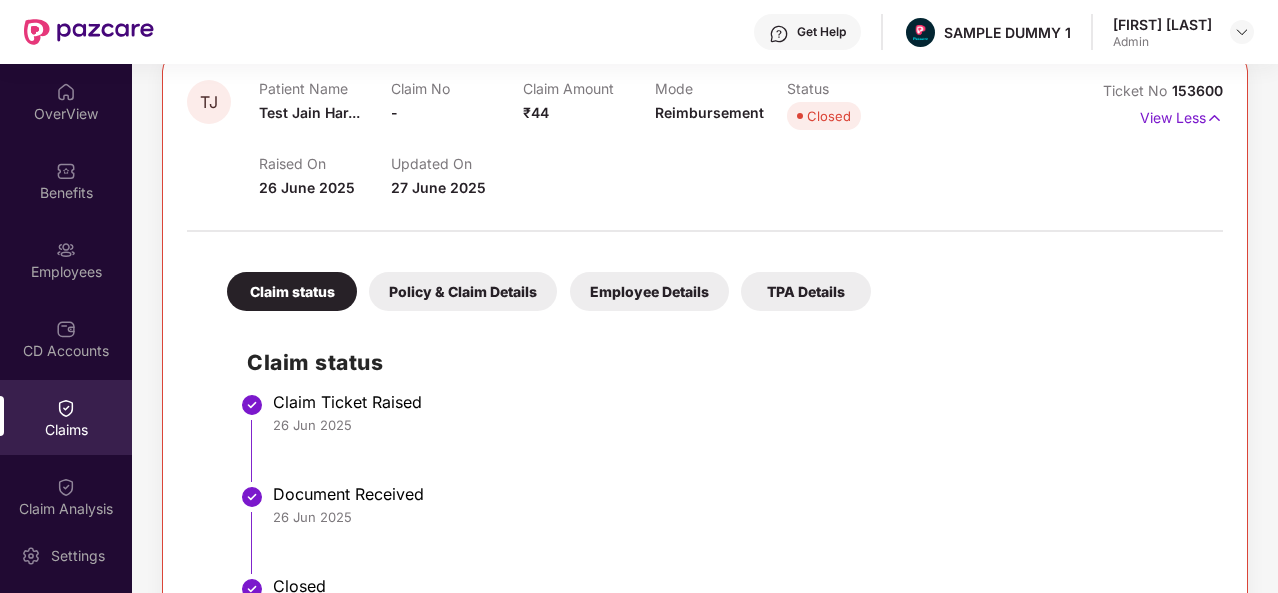 scroll, scrollTop: 230, scrollLeft: 0, axis: vertical 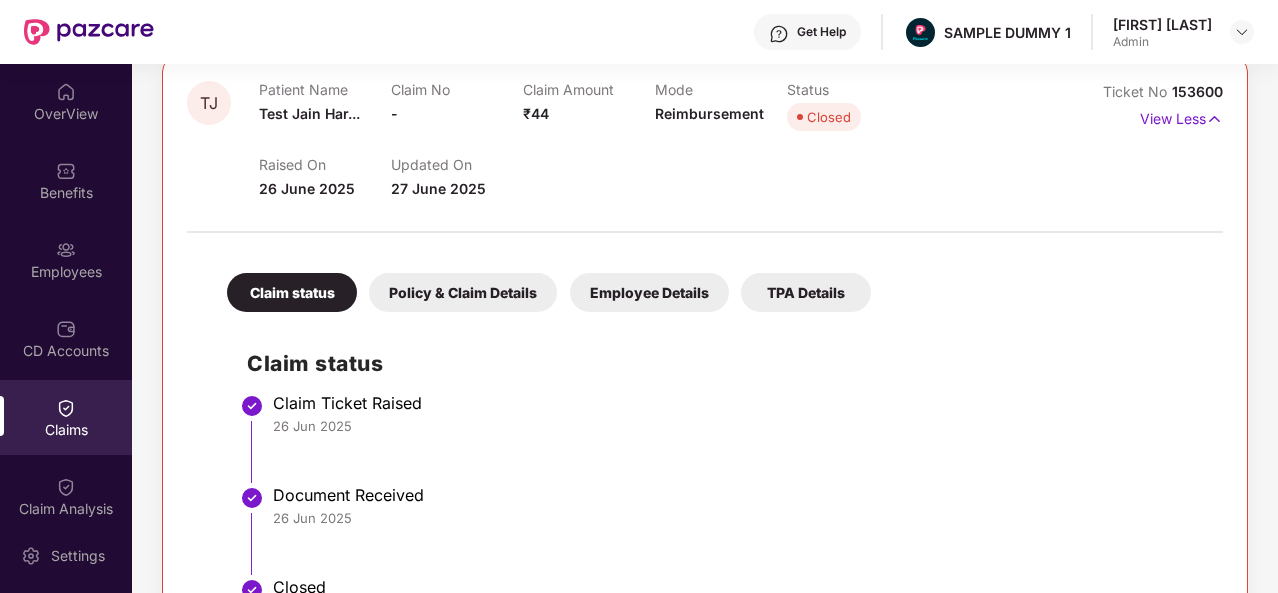 click on "Policy & Claim Details" at bounding box center [463, 292] 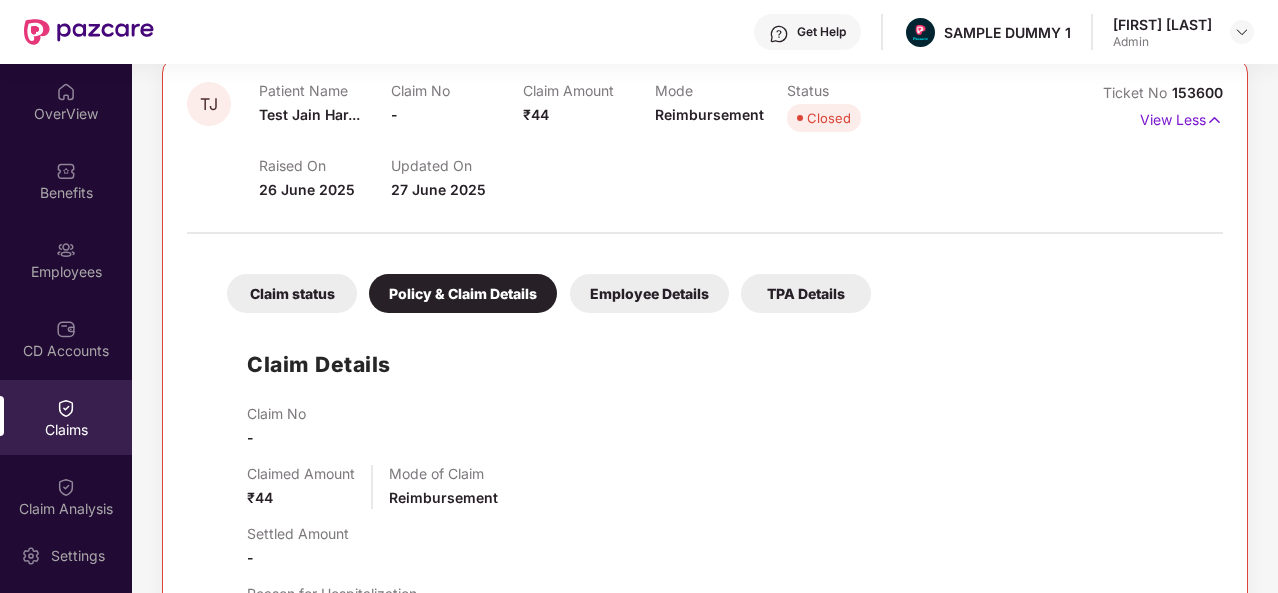 scroll, scrollTop: 206, scrollLeft: 0, axis: vertical 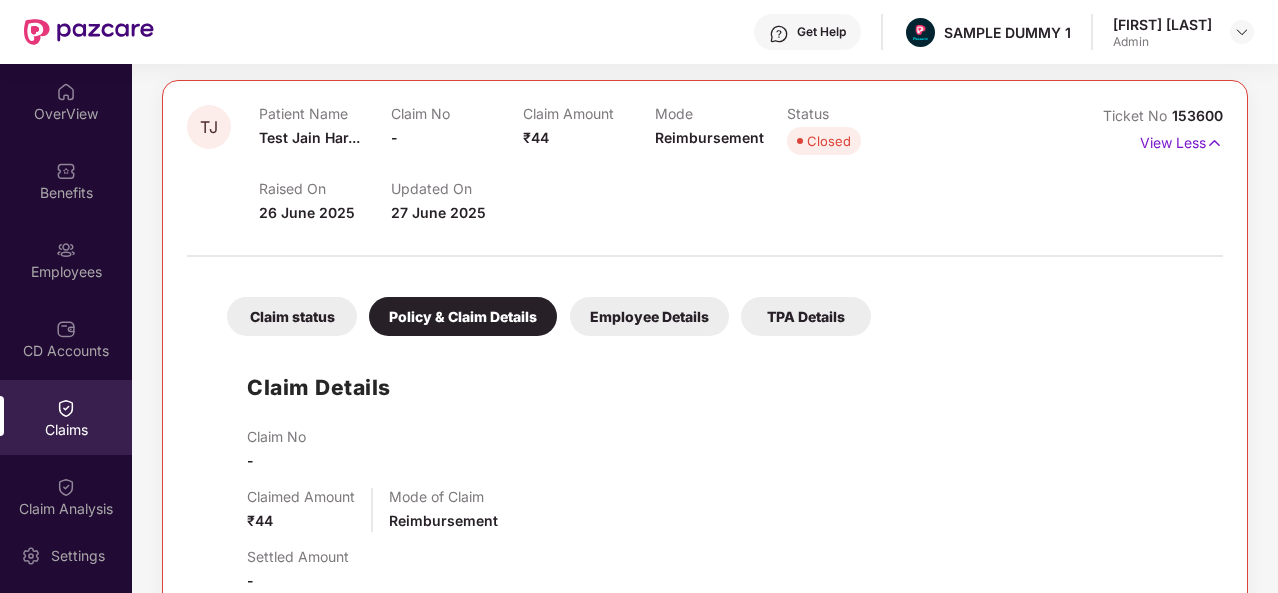 click on "Employee Details" at bounding box center (649, 316) 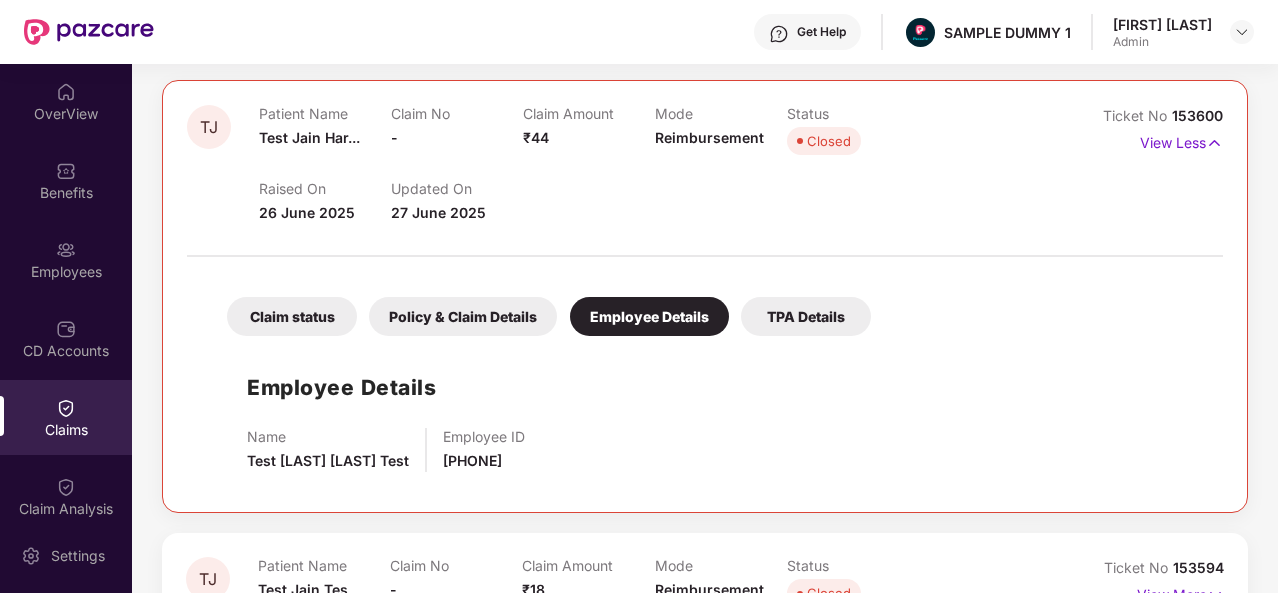 scroll, scrollTop: 315, scrollLeft: 0, axis: vertical 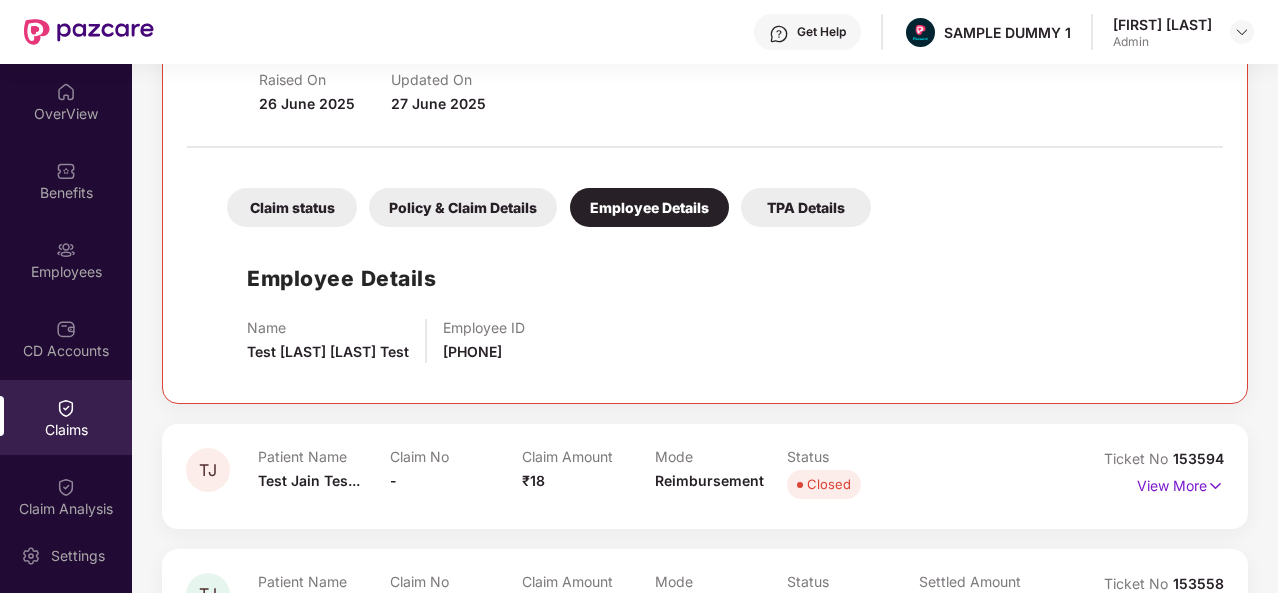 click on "TPA Details" at bounding box center [806, 207] 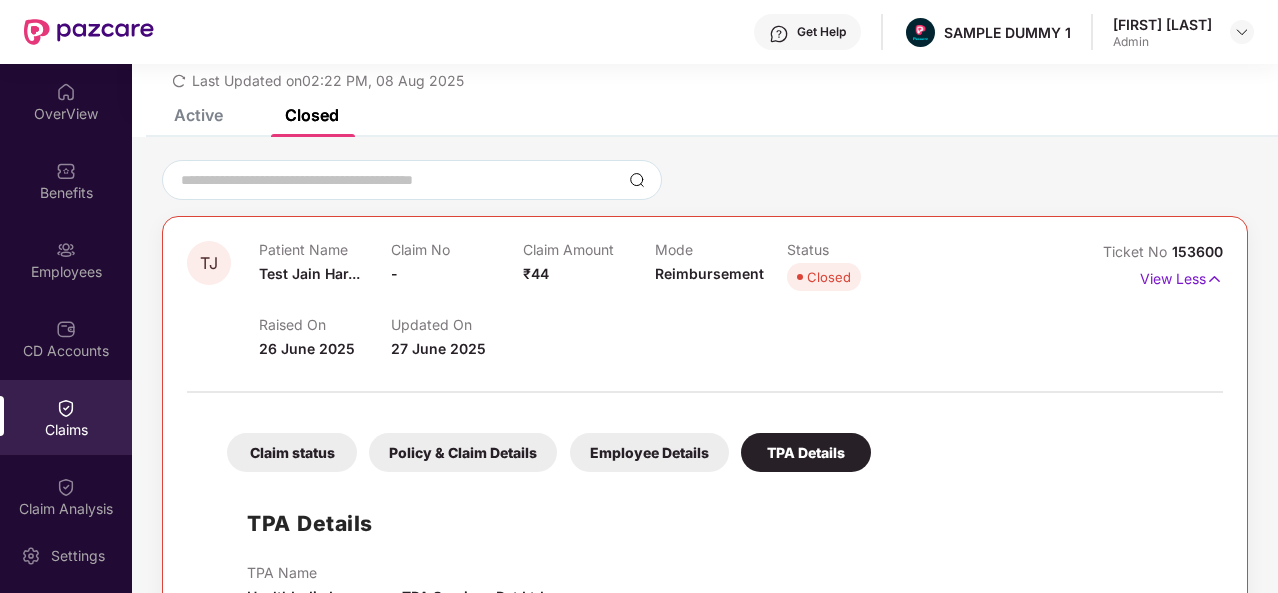 scroll, scrollTop: 69, scrollLeft: 0, axis: vertical 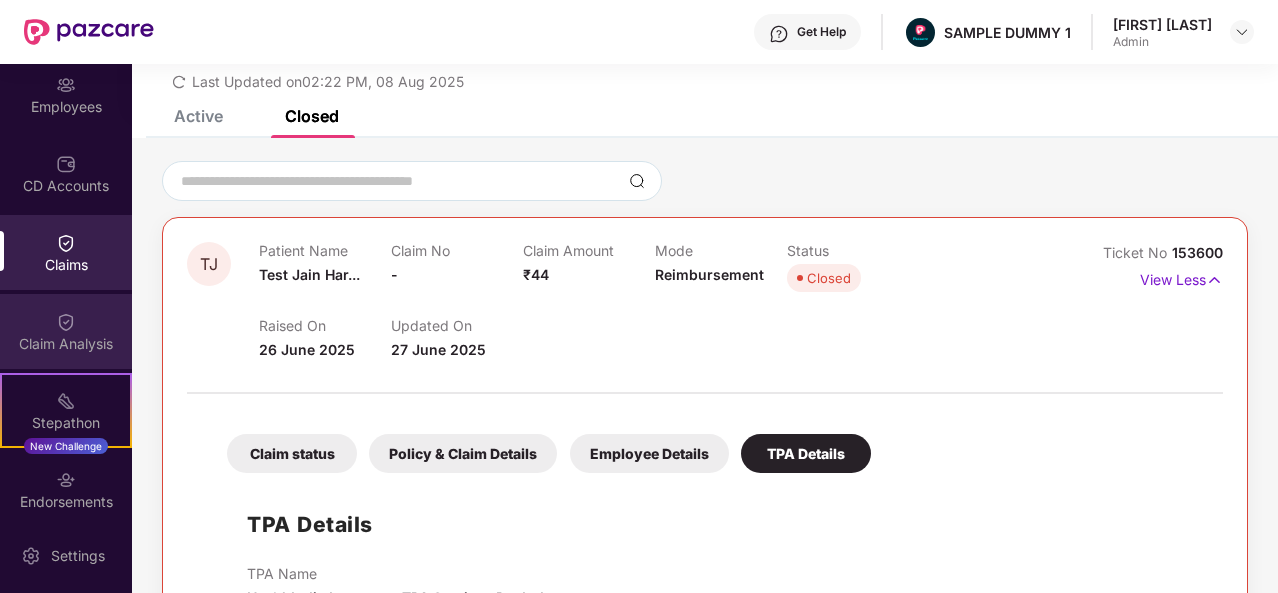 click on "Claim Analysis" at bounding box center (66, 331) 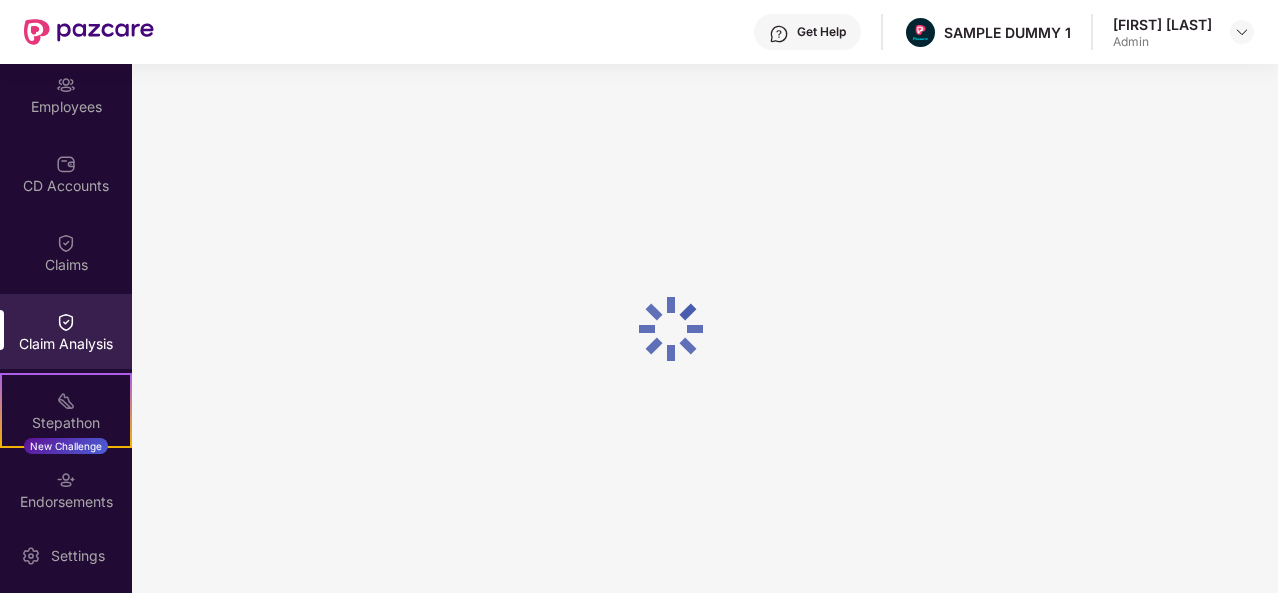 scroll, scrollTop: 0, scrollLeft: 0, axis: both 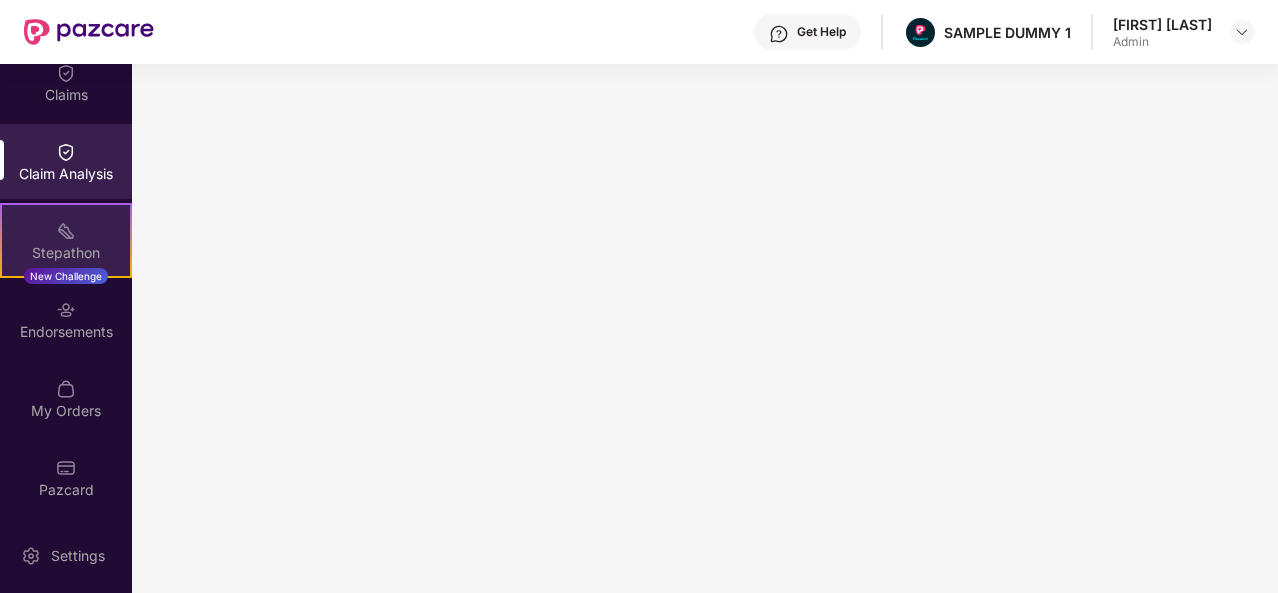 click on "Stepathon" at bounding box center [66, 253] 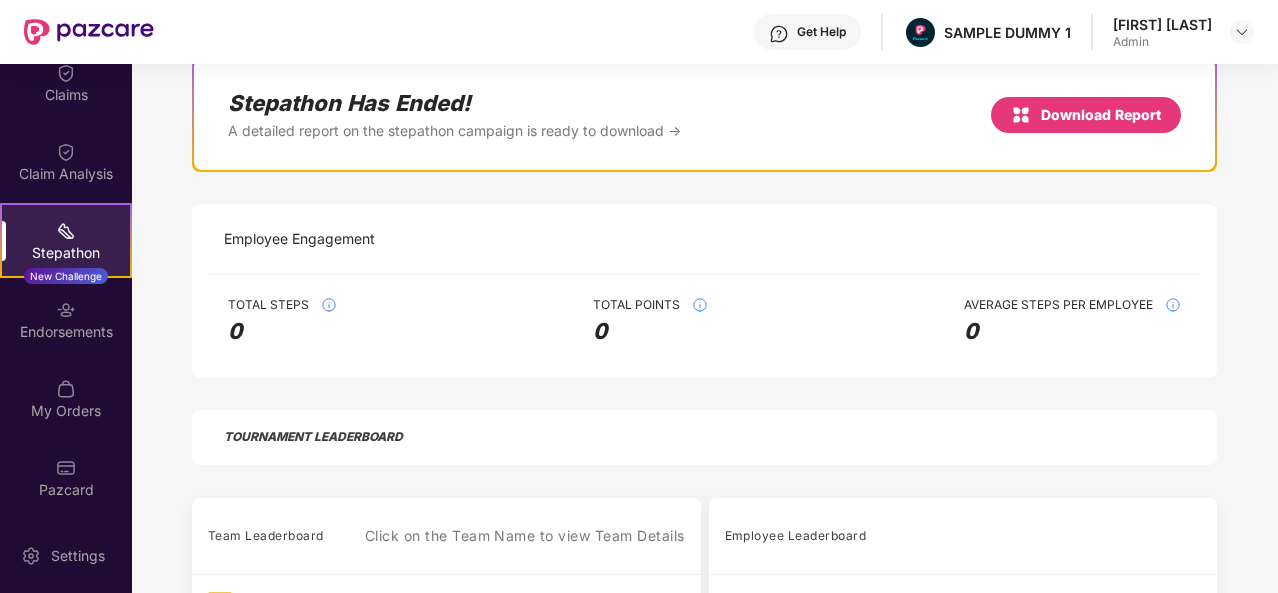 scroll, scrollTop: 185, scrollLeft: 0, axis: vertical 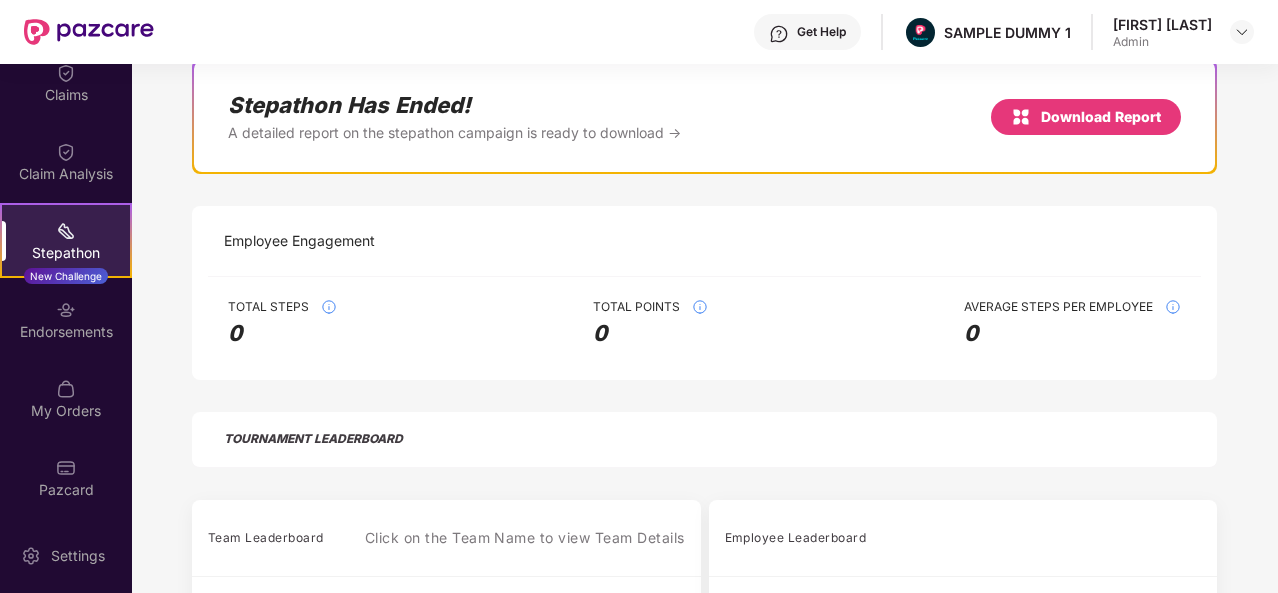click on "TOURNAMENT LEADERBOARD" at bounding box center (704, 440) 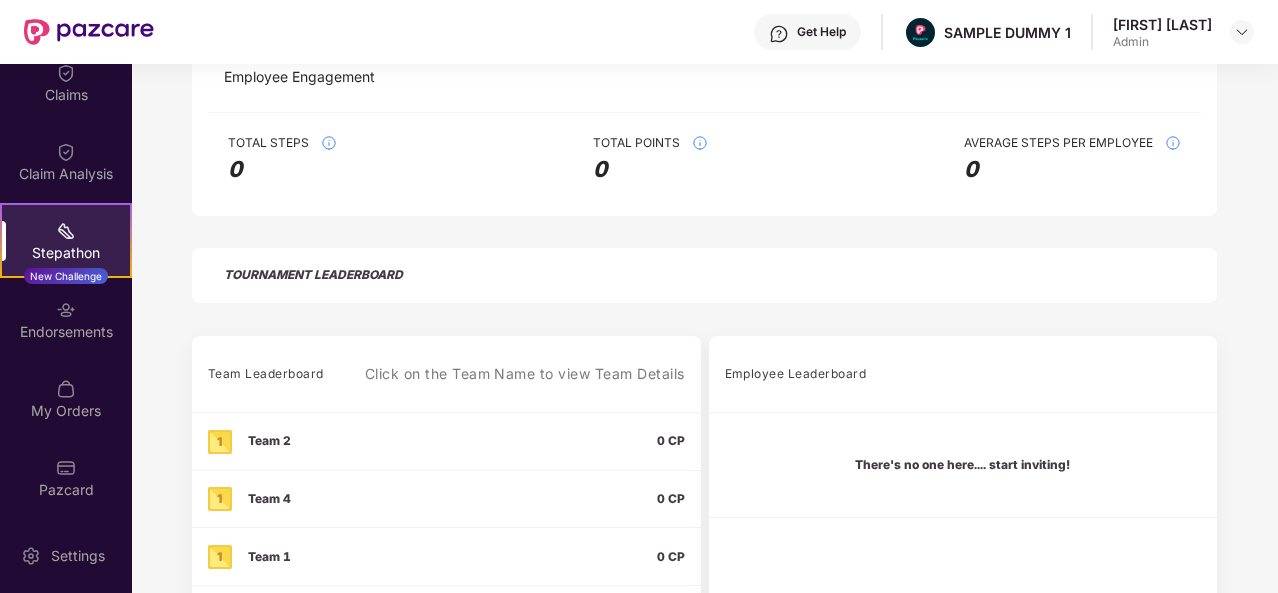 scroll, scrollTop: 352, scrollLeft: 0, axis: vertical 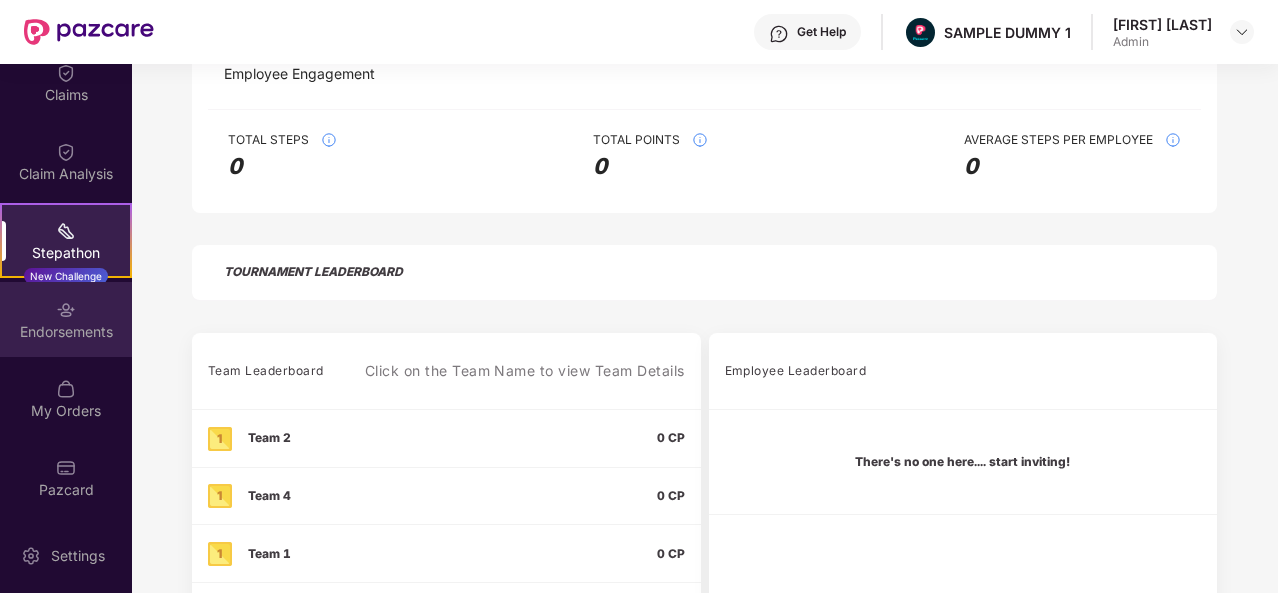 click on "Endorsements" at bounding box center (66, 332) 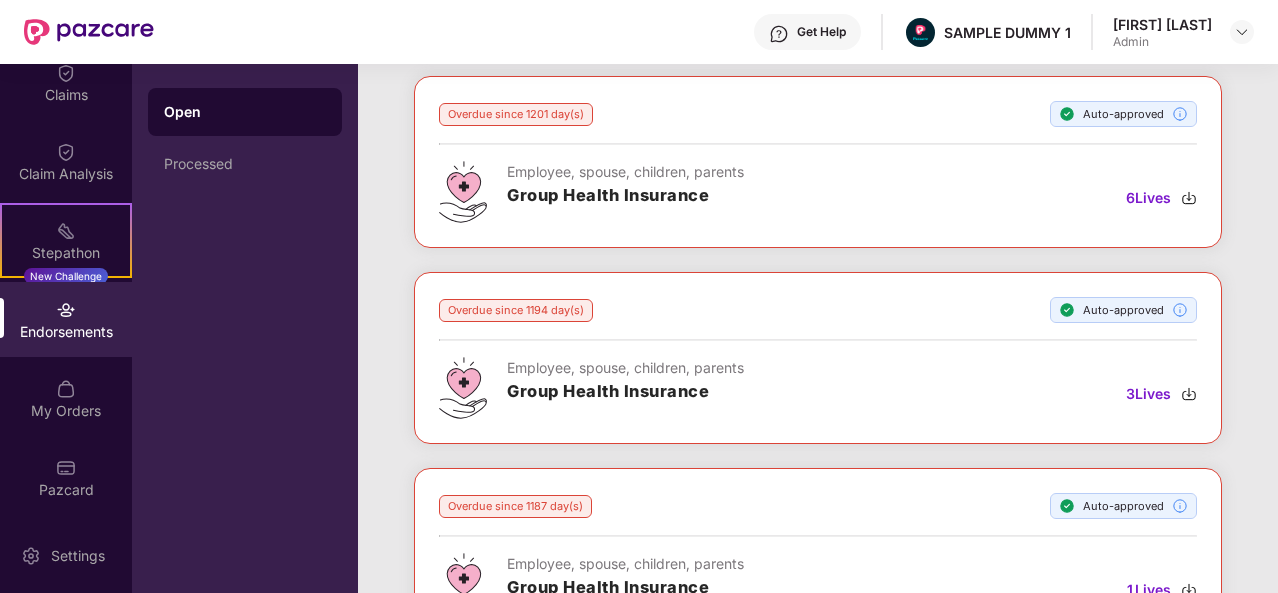 scroll, scrollTop: 0, scrollLeft: 0, axis: both 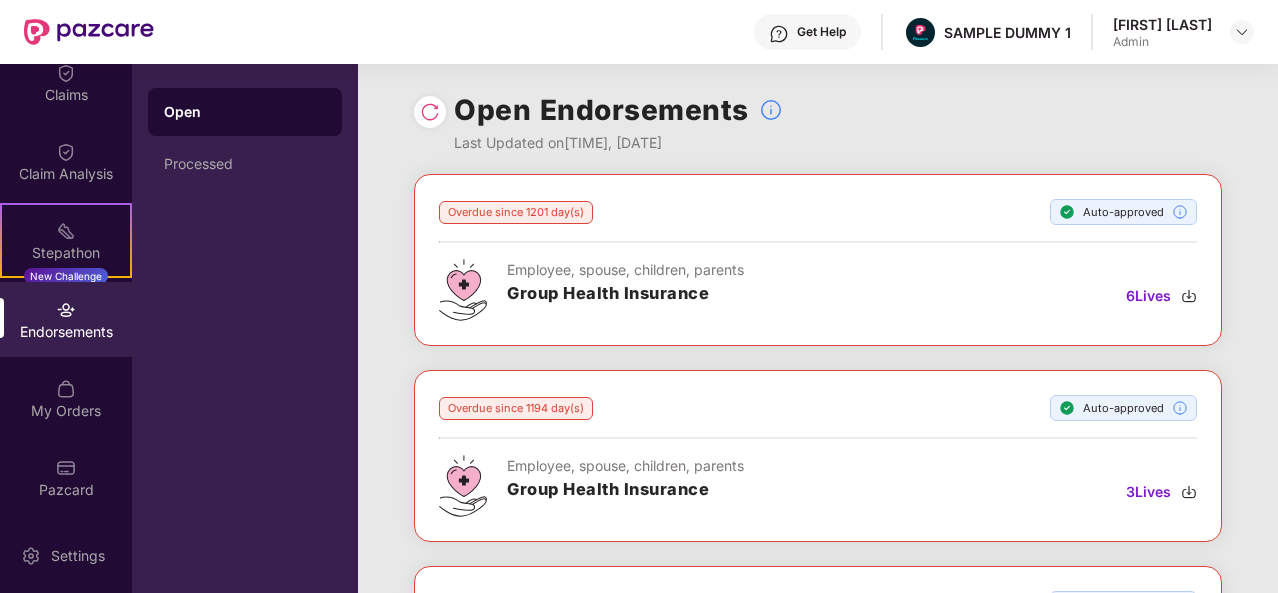 click on "Employee, spouse, children, parents" at bounding box center (625, 270) 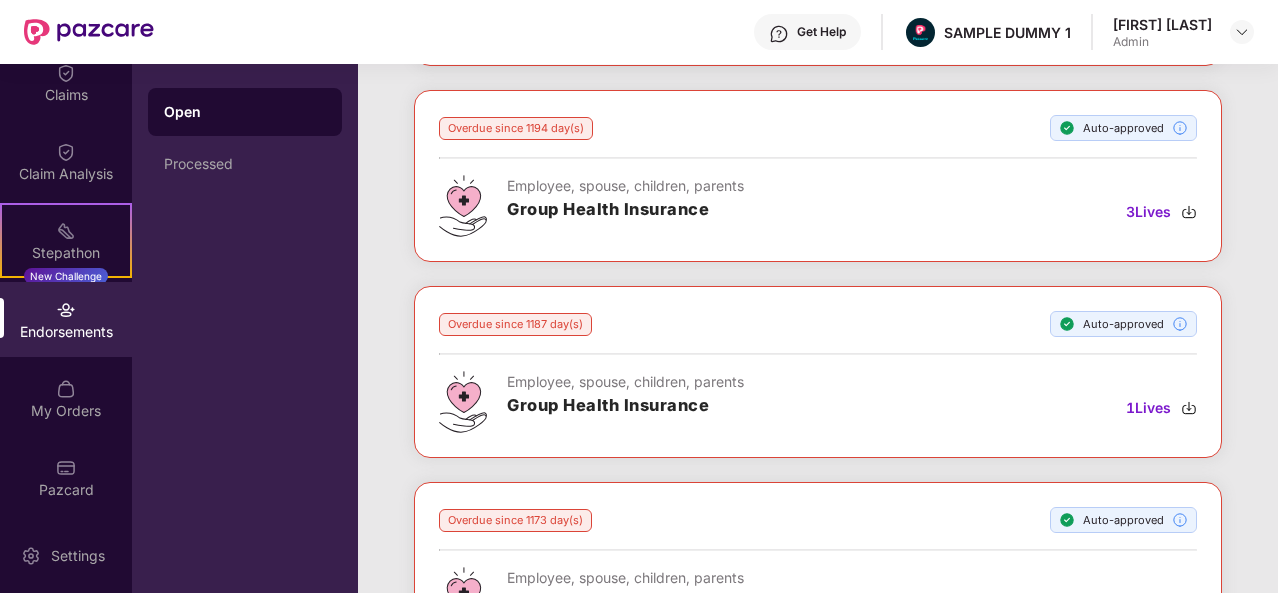 scroll, scrollTop: 282, scrollLeft: 0, axis: vertical 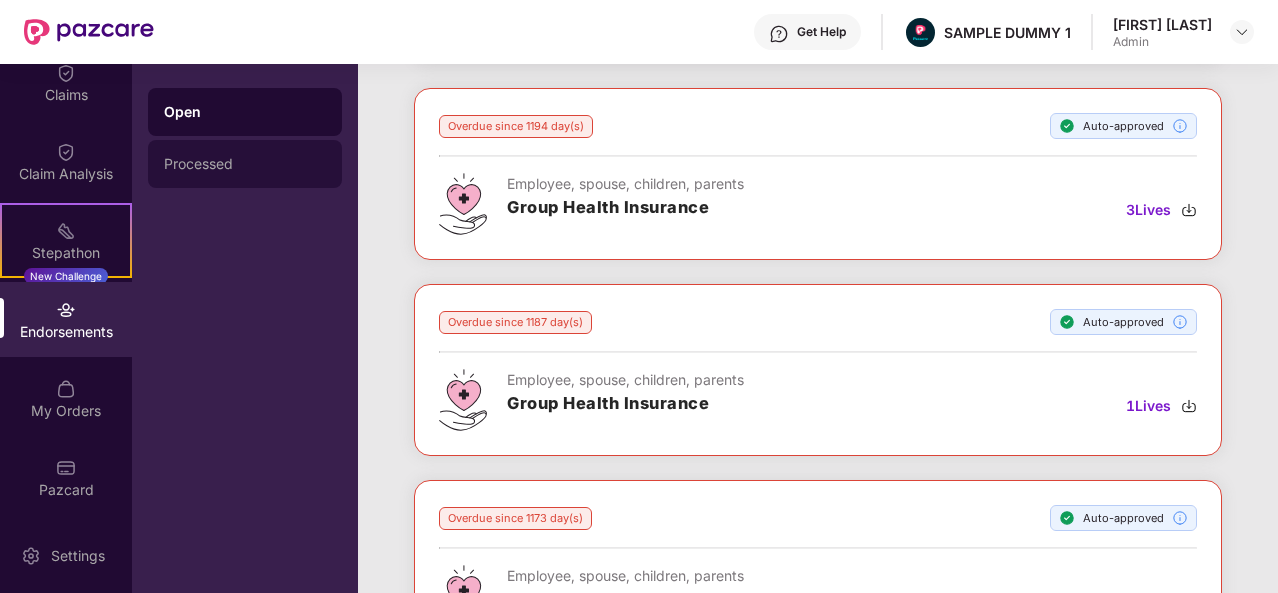 click on "Processed" at bounding box center [245, 164] 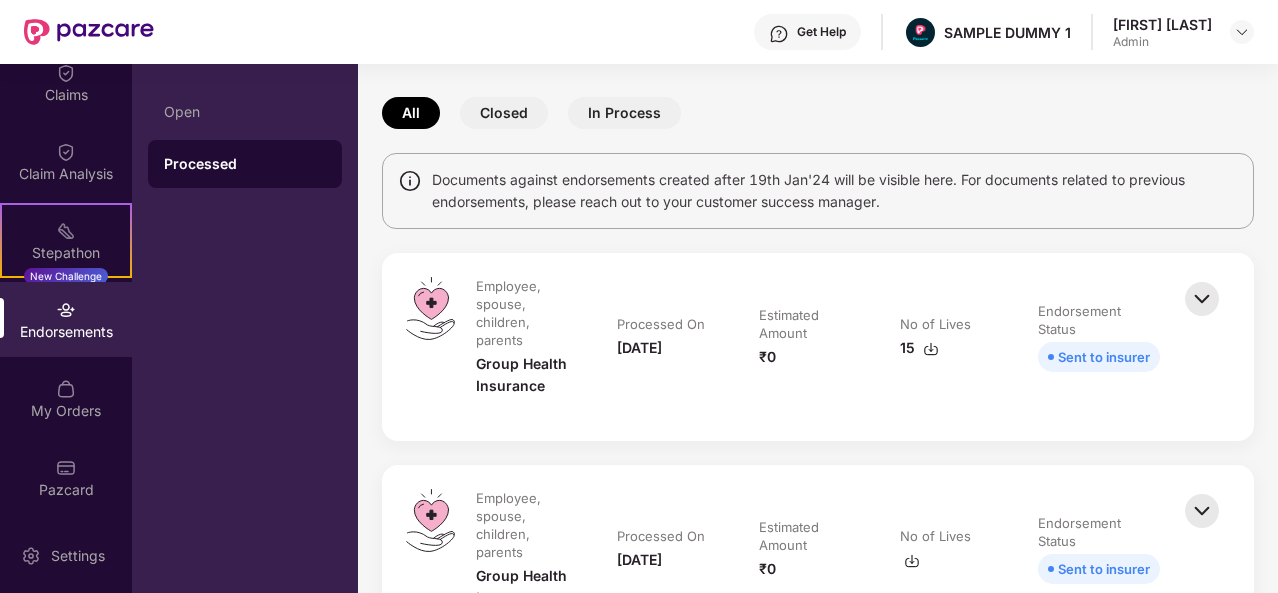 scroll, scrollTop: 0, scrollLeft: 0, axis: both 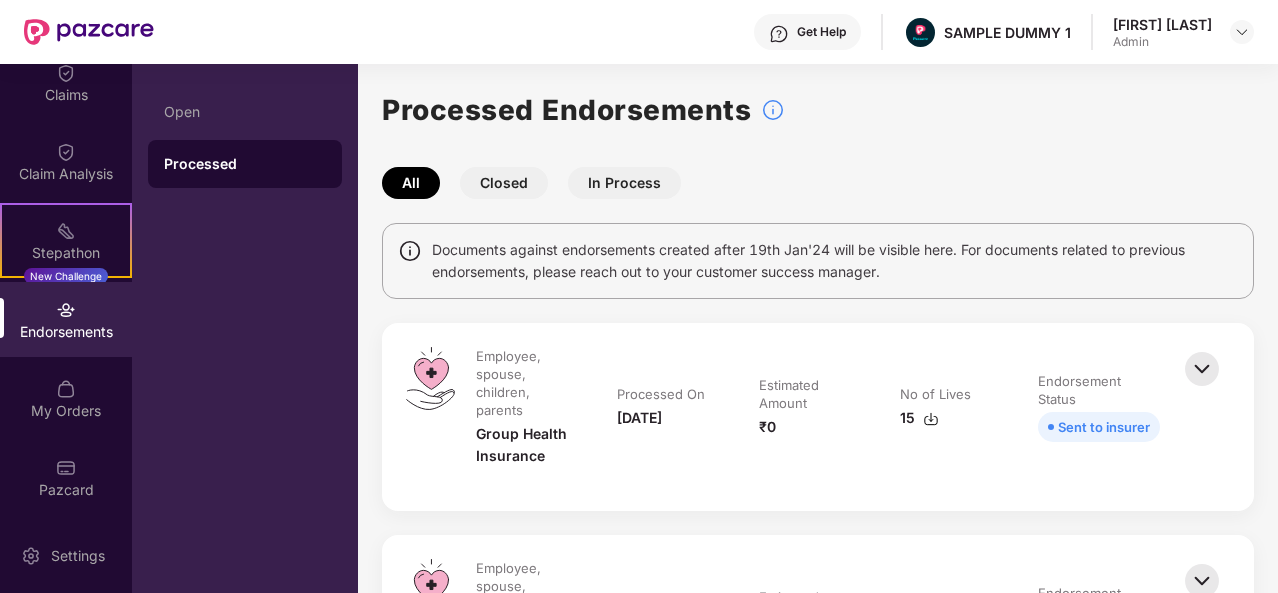 click on "Closed" at bounding box center (504, 183) 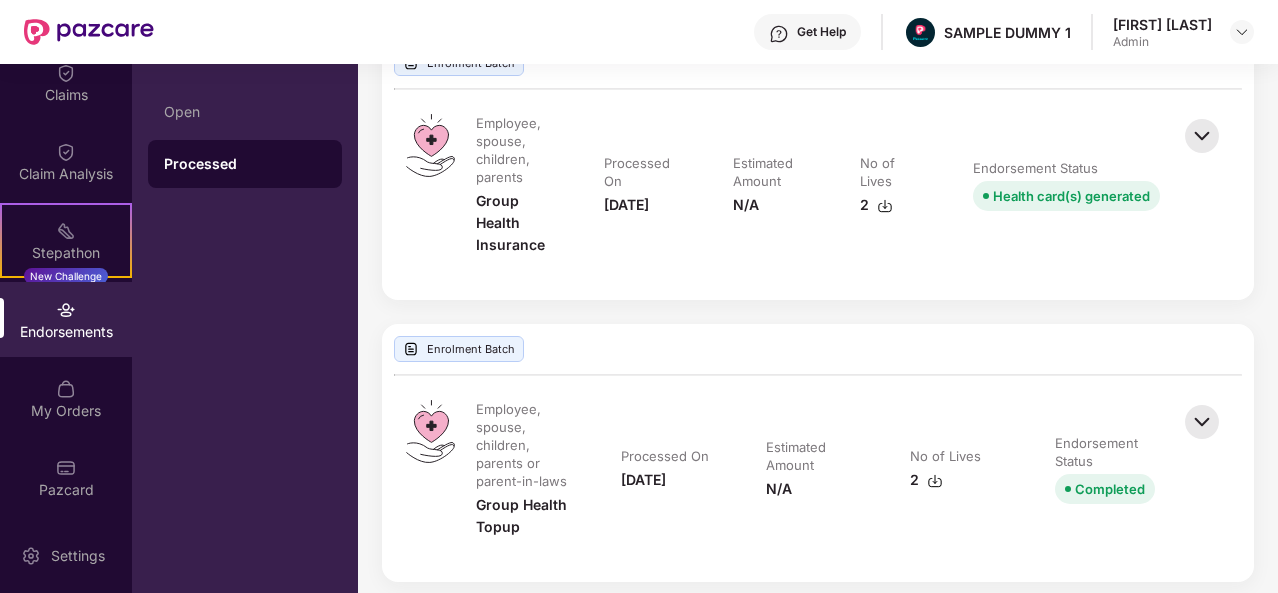scroll, scrollTop: 0, scrollLeft: 0, axis: both 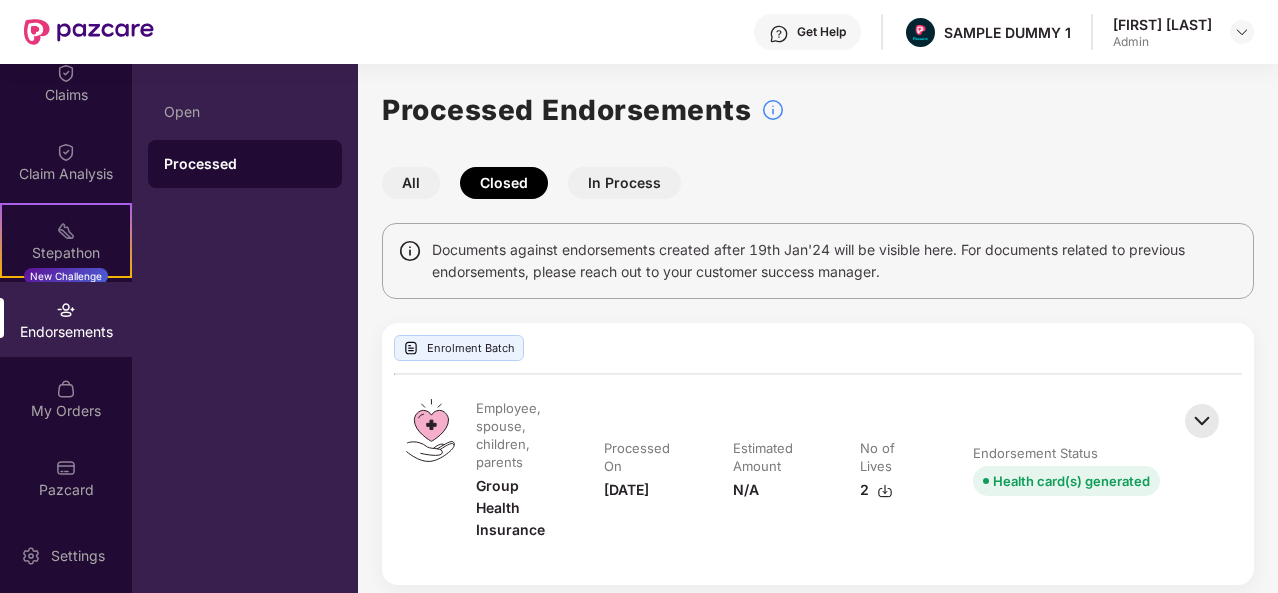 click on "In Process" at bounding box center (624, 183) 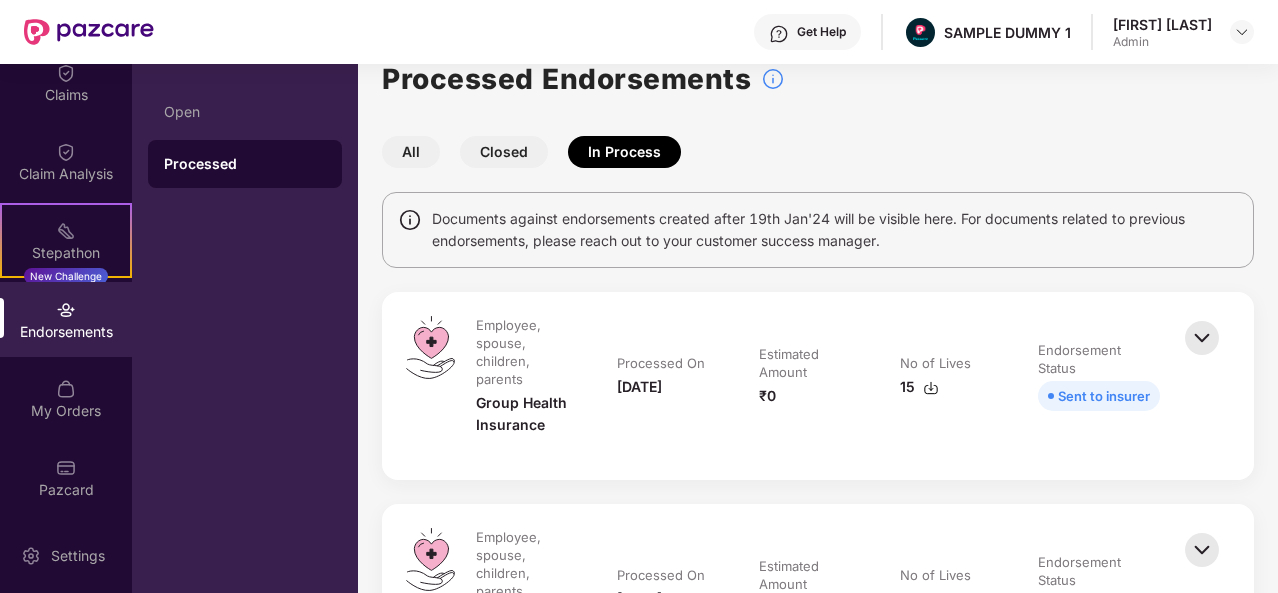 scroll, scrollTop: 29, scrollLeft: 0, axis: vertical 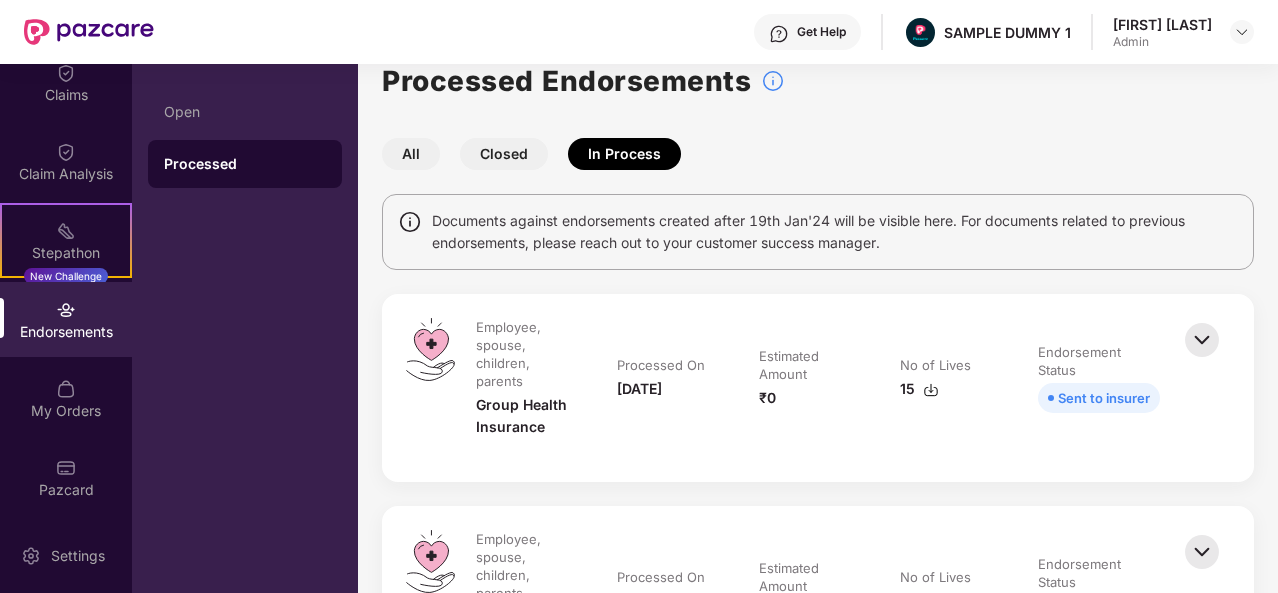 click on "Endorsements" at bounding box center (66, 332) 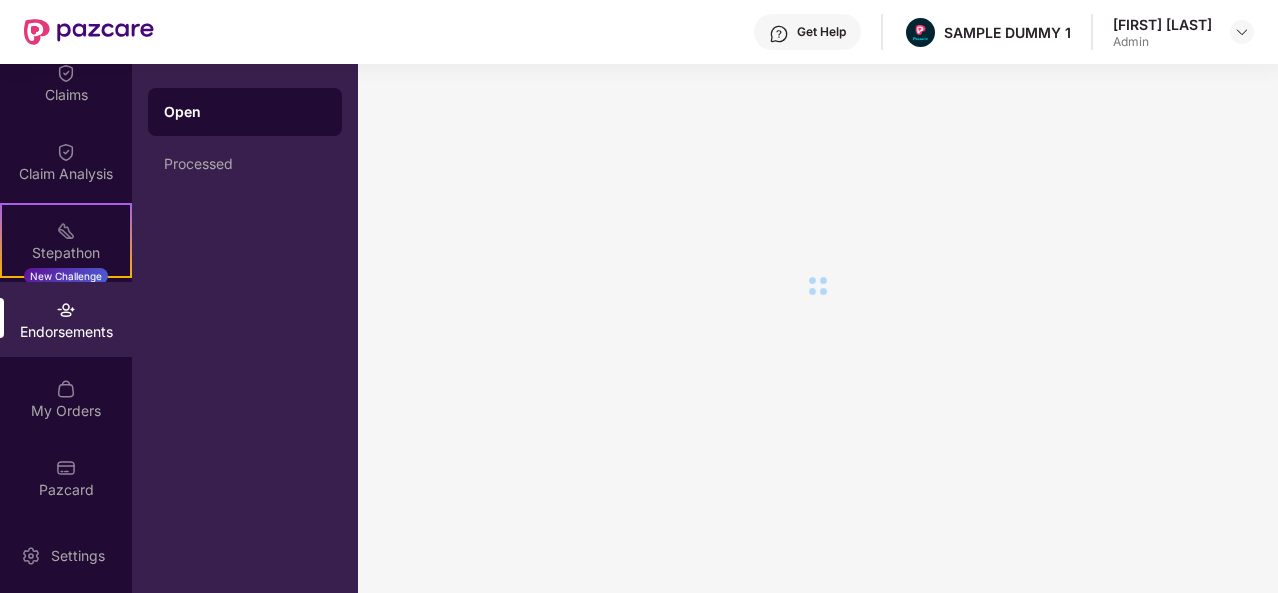 scroll, scrollTop: 0, scrollLeft: 0, axis: both 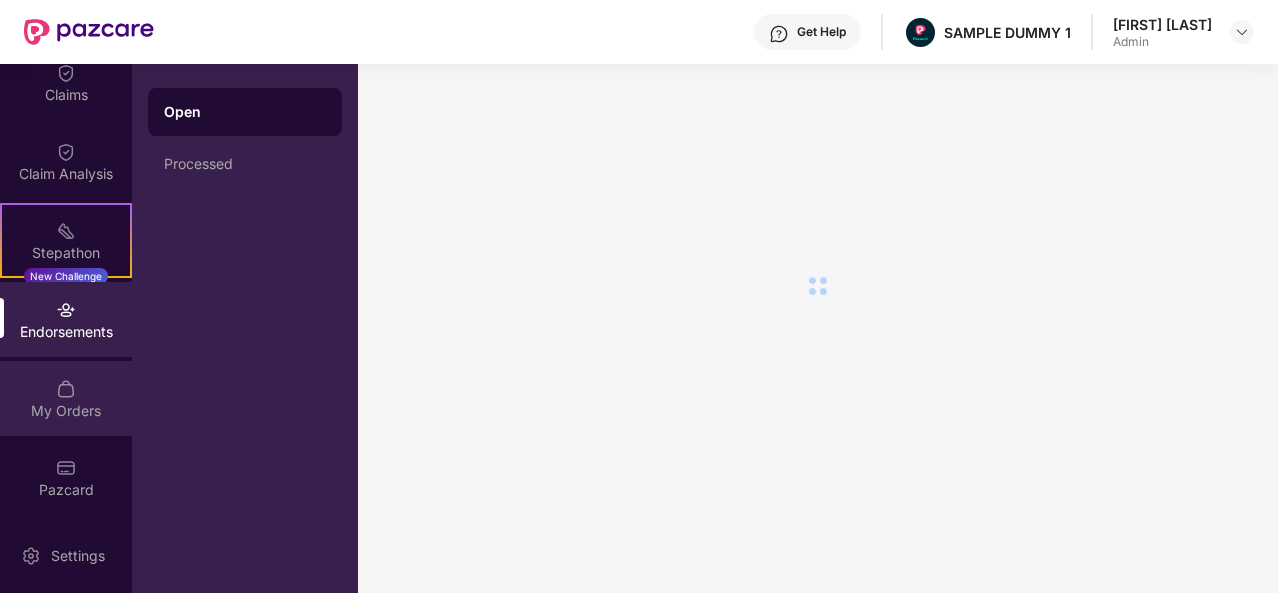 click on "My Orders" at bounding box center (66, 398) 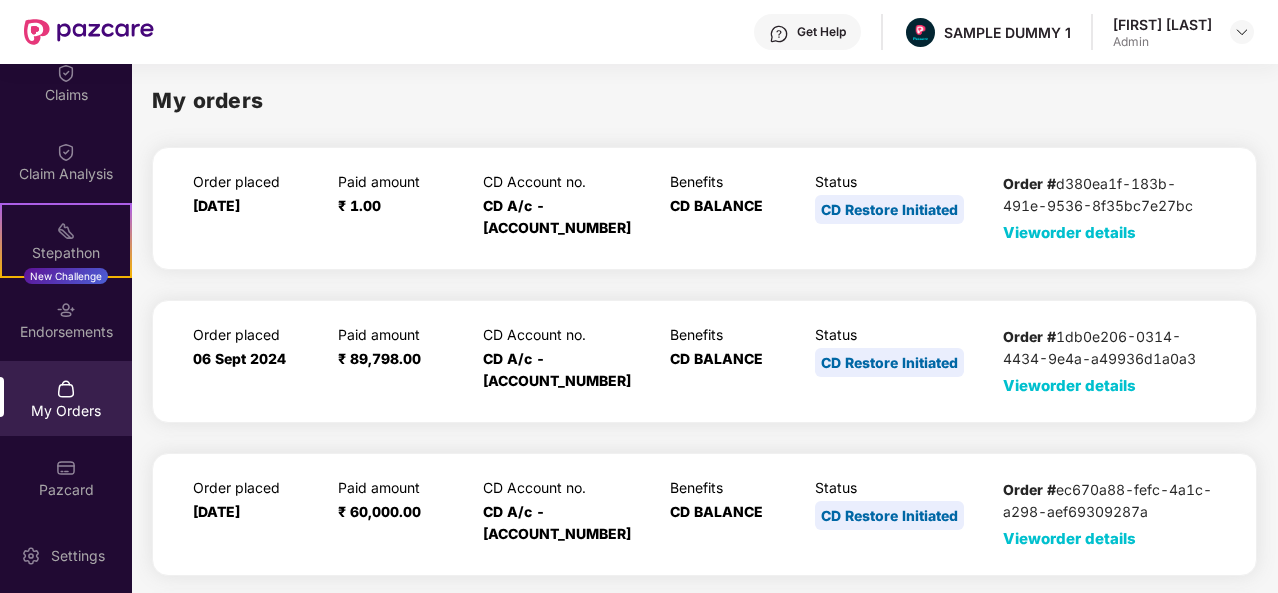 click on "View  order details" at bounding box center (1069, 232) 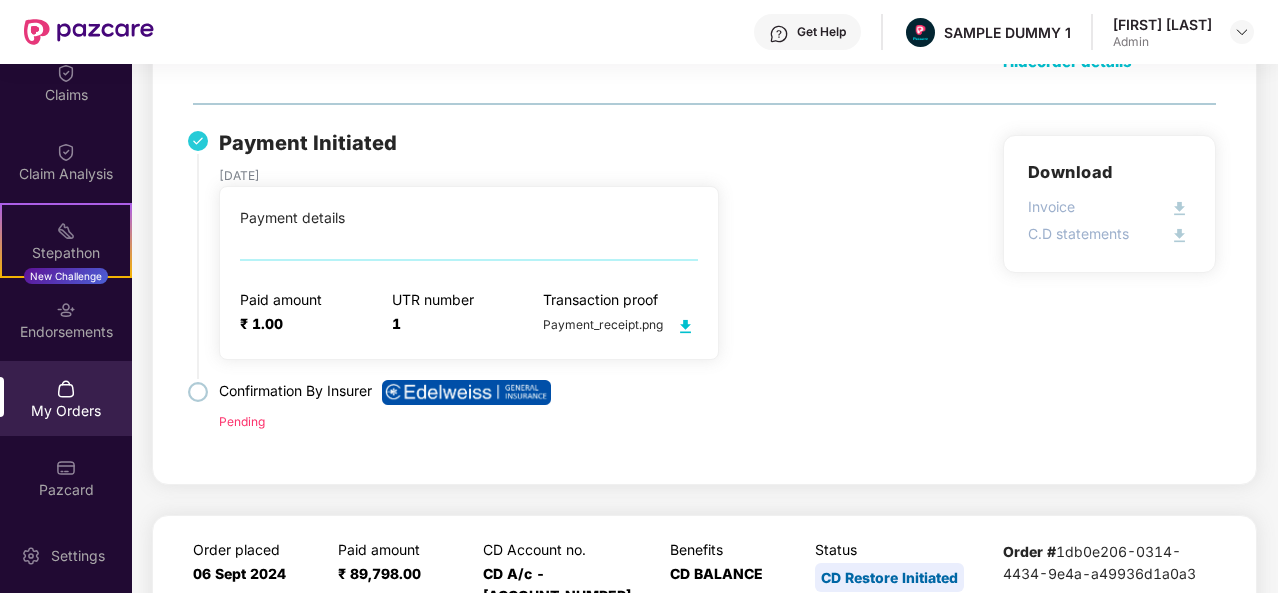 scroll, scrollTop: 170, scrollLeft: 0, axis: vertical 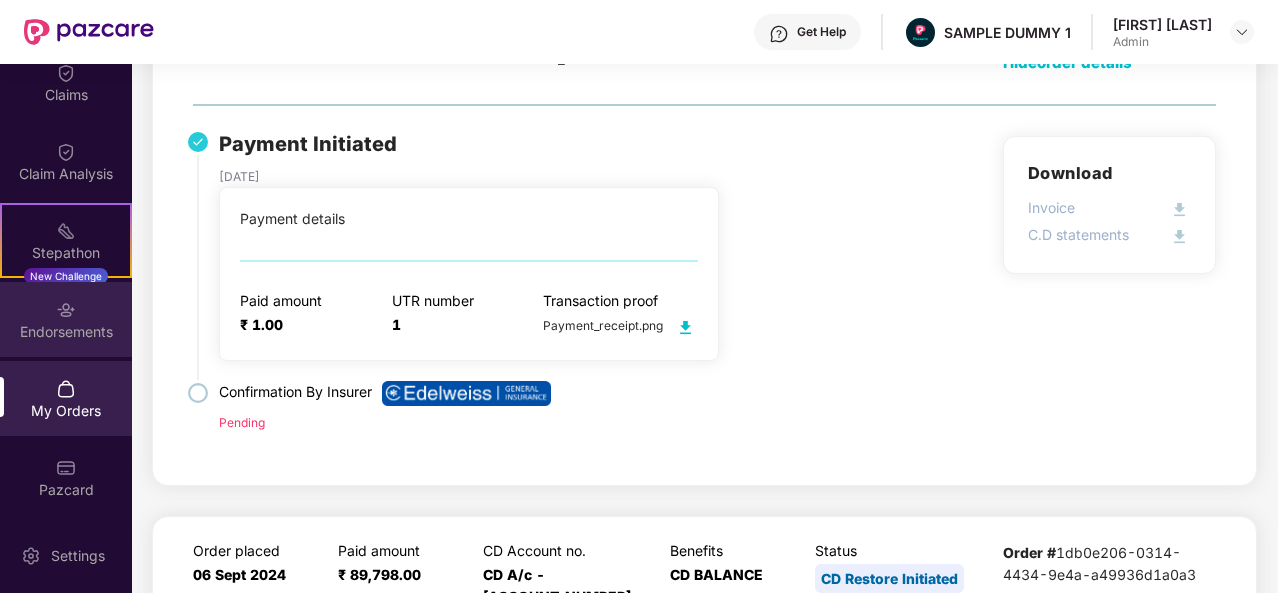 click on "Endorsements" at bounding box center (66, 332) 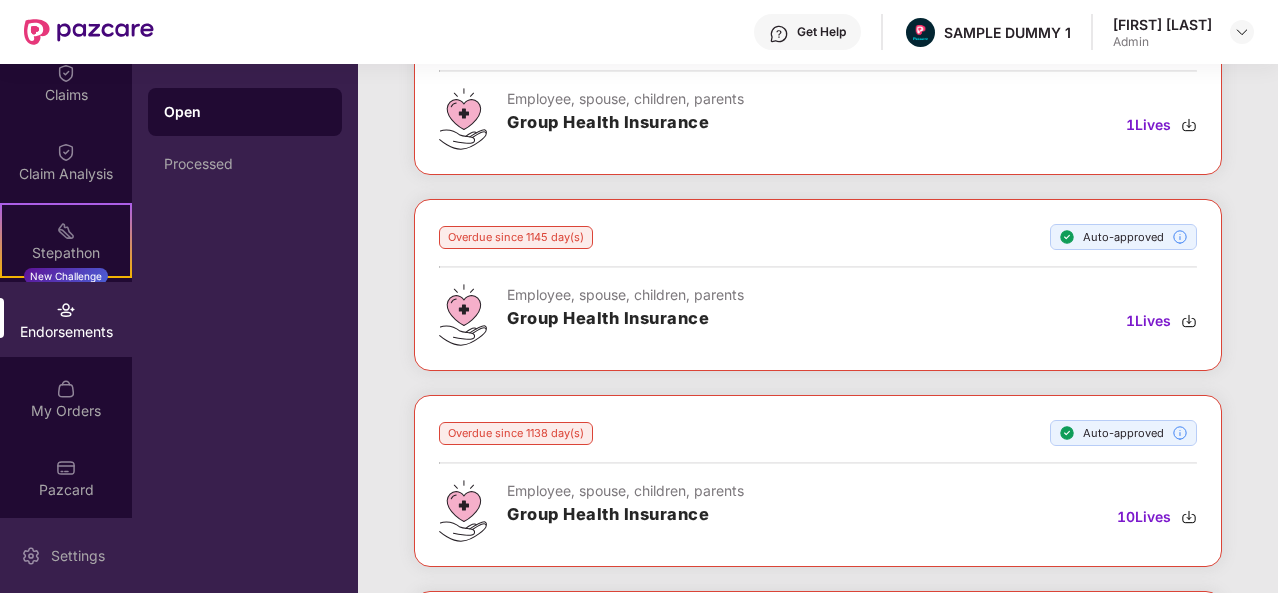 scroll, scrollTop: 1164, scrollLeft: 0, axis: vertical 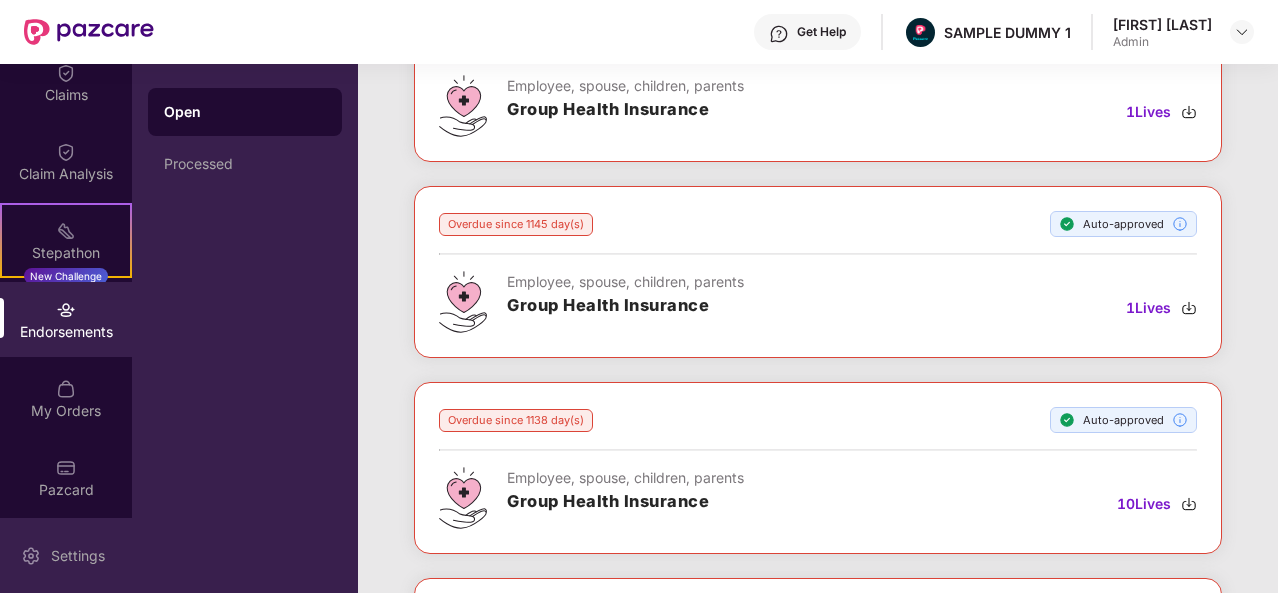 click on "Settings" at bounding box center [66, 555] 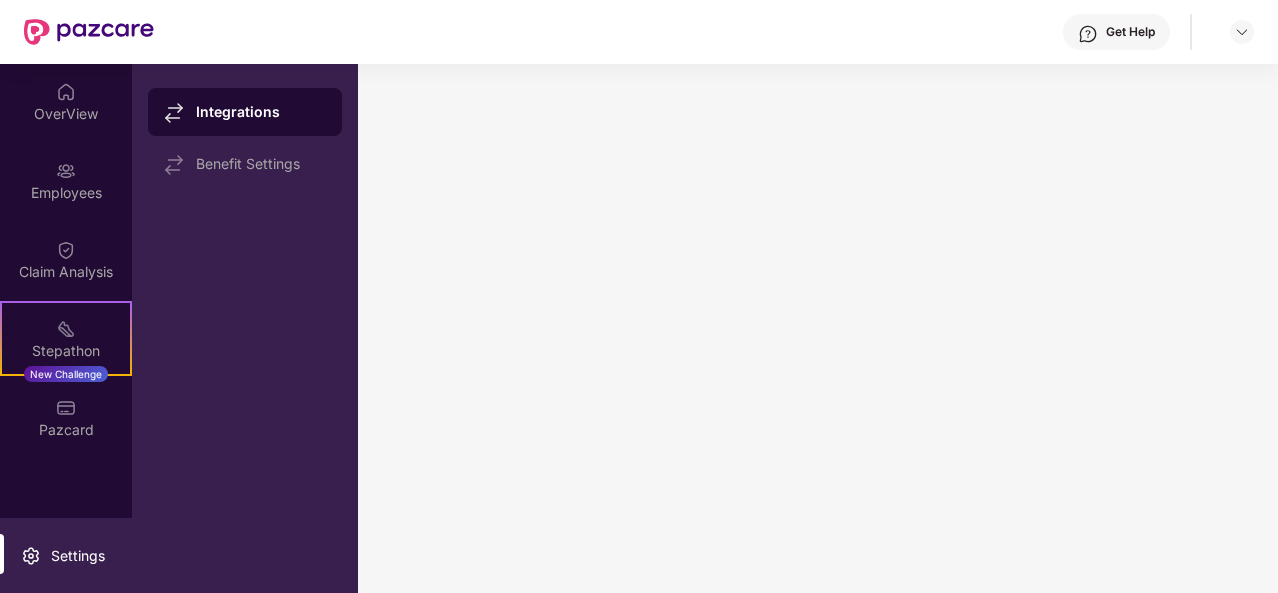scroll, scrollTop: 0, scrollLeft: 0, axis: both 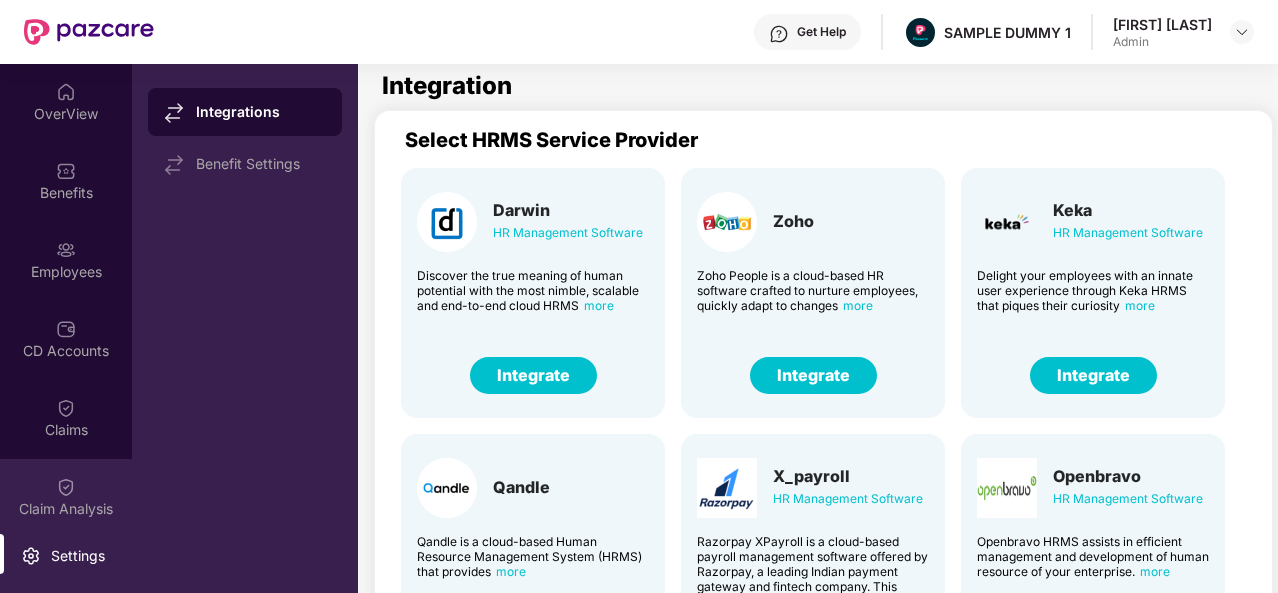 click on "Claim Analysis" at bounding box center [66, 509] 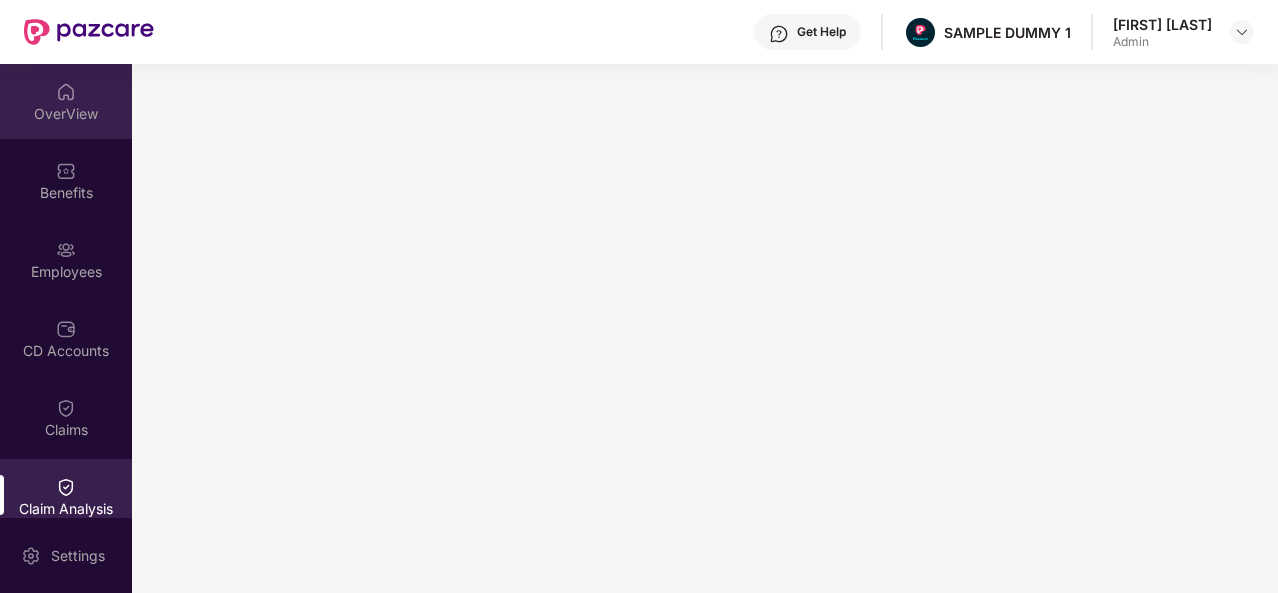 click on "OverView" at bounding box center [66, 101] 